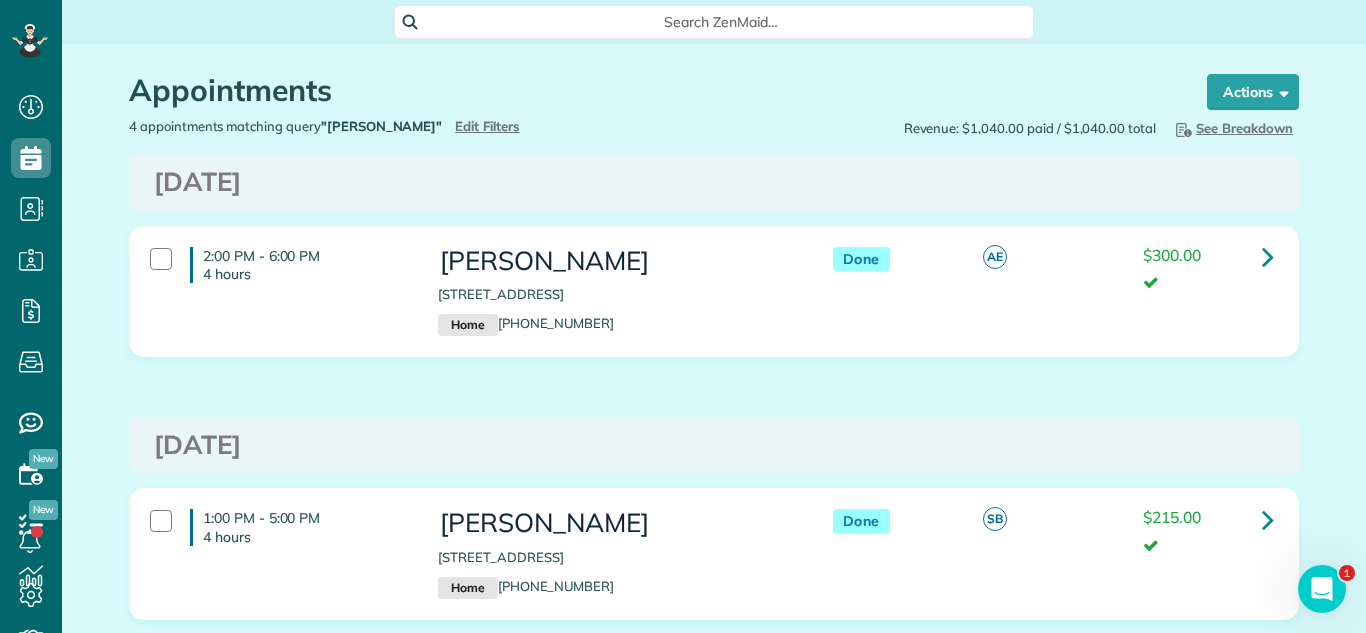 scroll, scrollTop: 0, scrollLeft: 0, axis: both 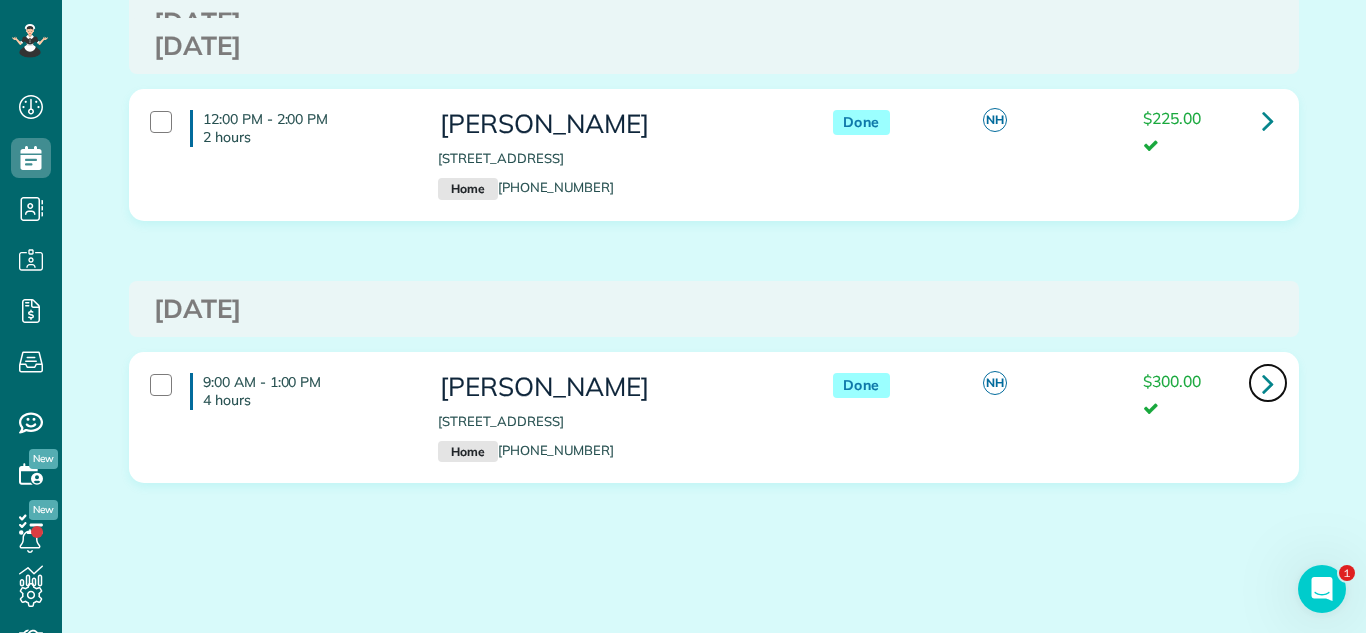 click at bounding box center (1268, 383) 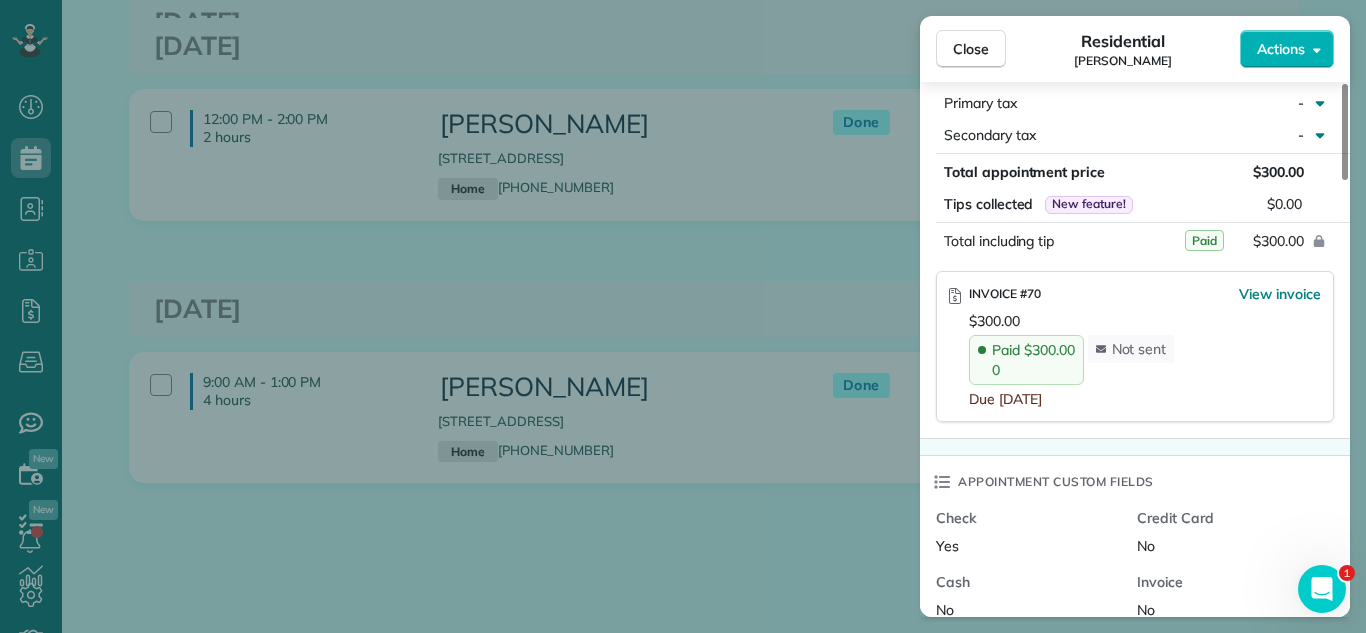 scroll, scrollTop: 1117, scrollLeft: 0, axis: vertical 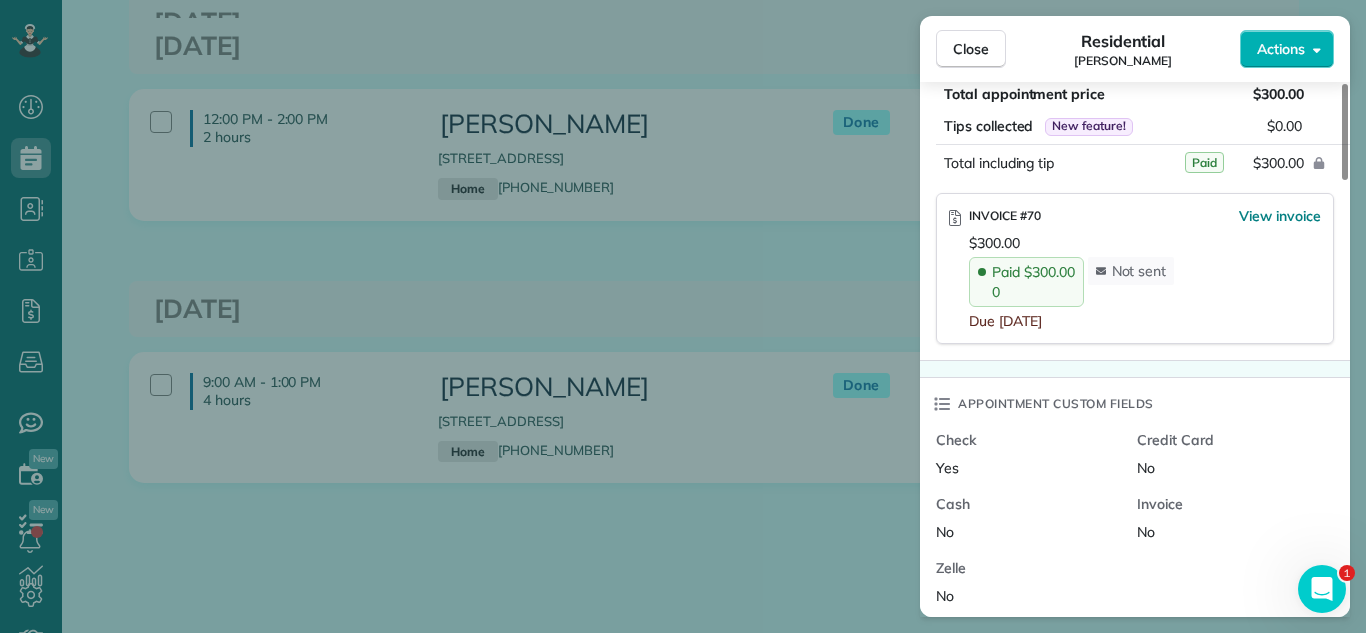 click on "Appointment custom fields" at bounding box center [1043, 404] 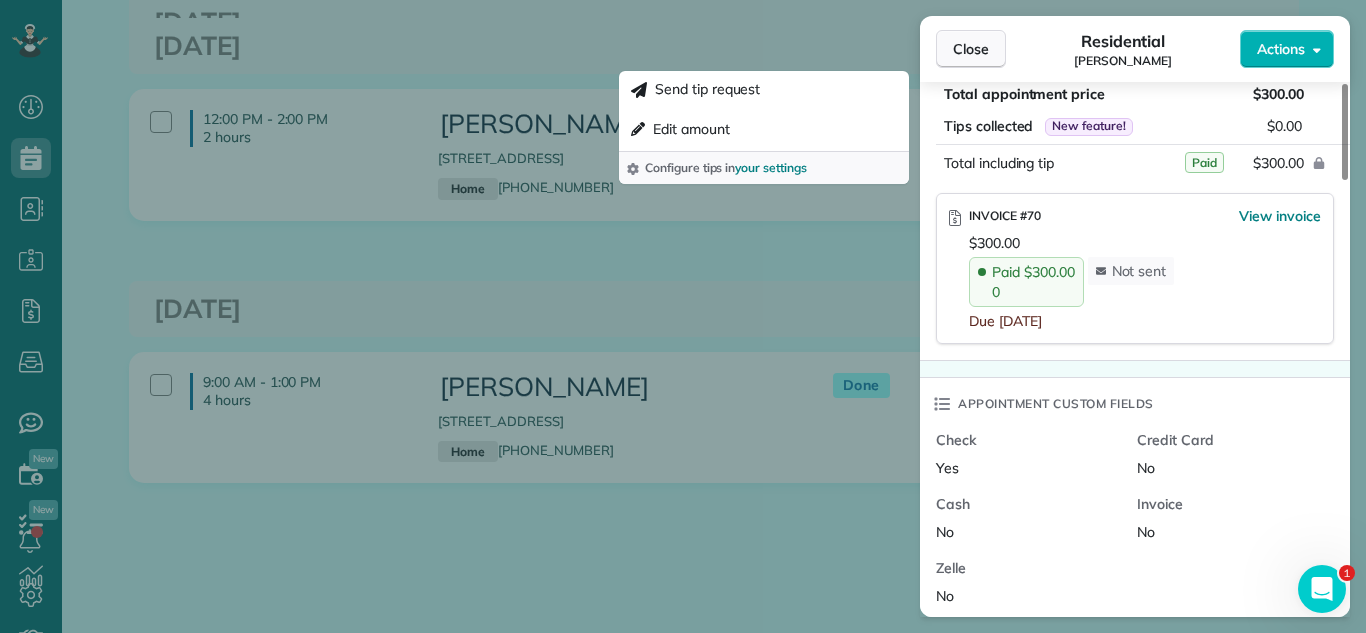 click on "Close" at bounding box center [971, 49] 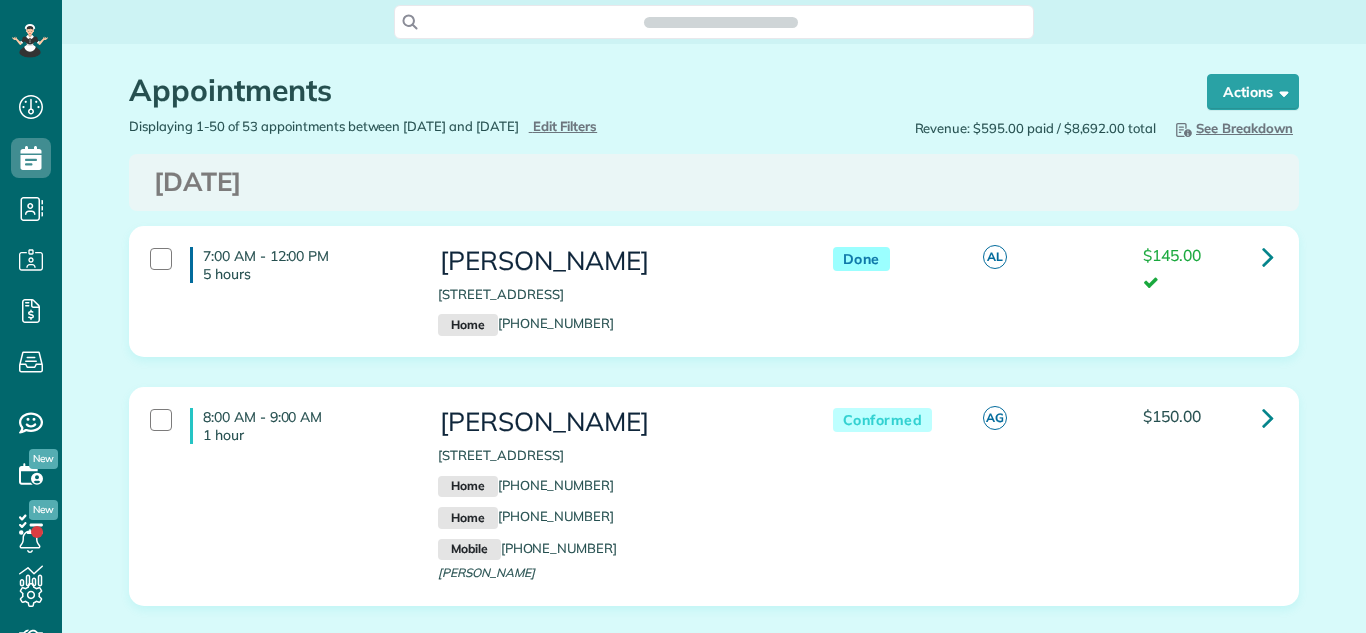 scroll, scrollTop: 0, scrollLeft: 0, axis: both 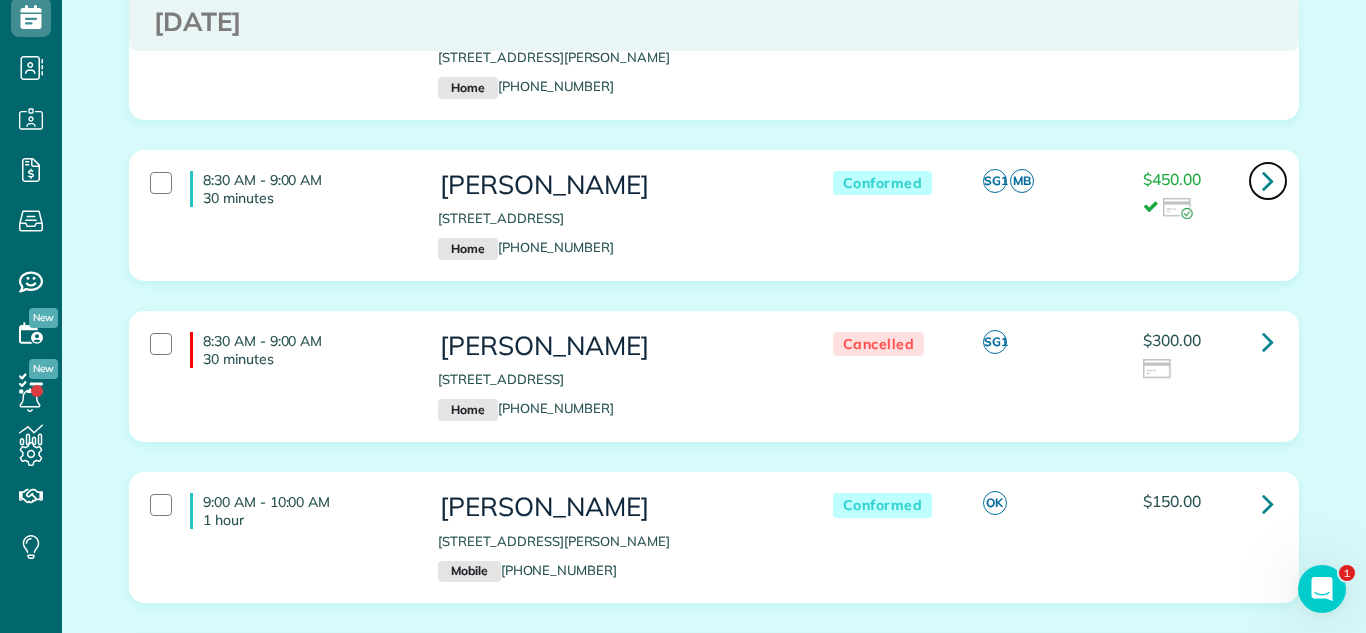 click at bounding box center [1268, 180] 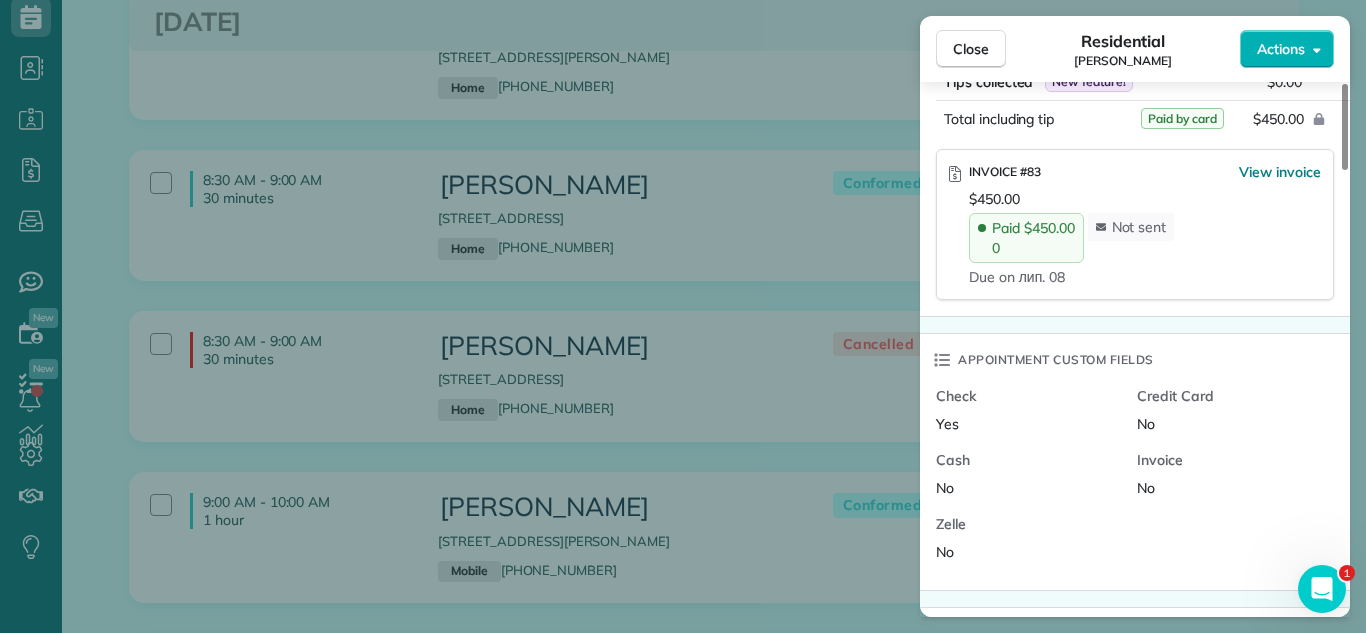 scroll, scrollTop: 1160, scrollLeft: 0, axis: vertical 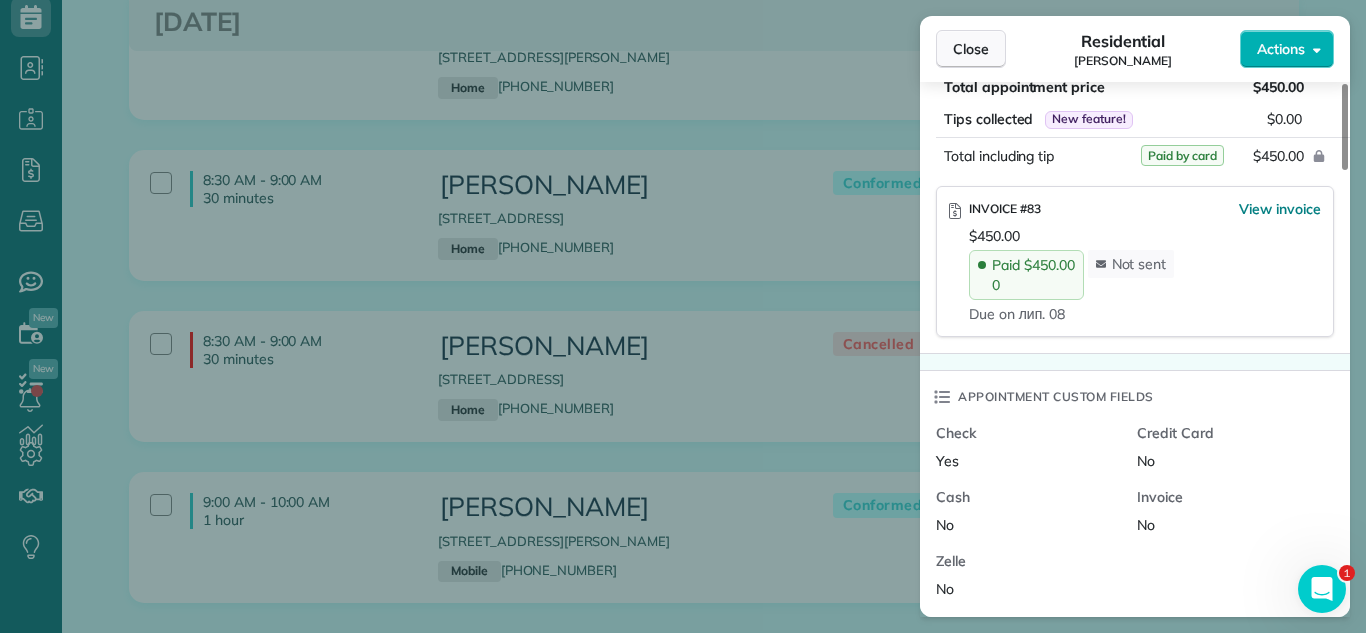 click on "Close" at bounding box center (971, 49) 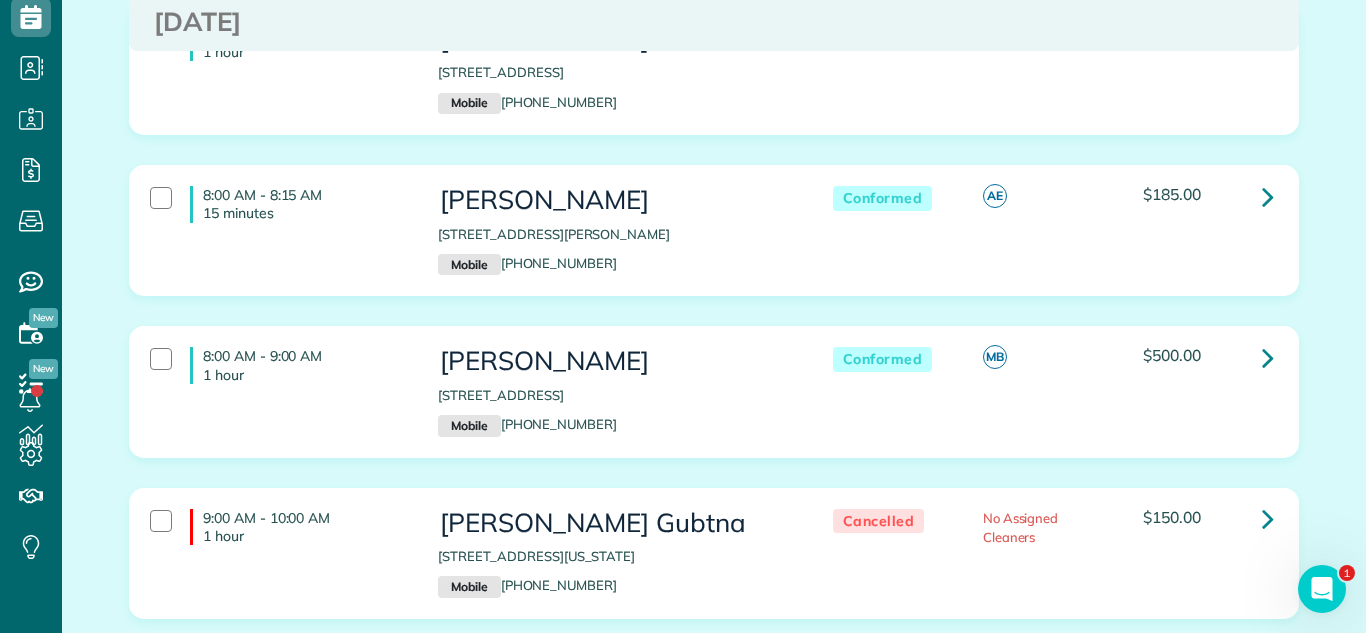 scroll, scrollTop: 2172, scrollLeft: 0, axis: vertical 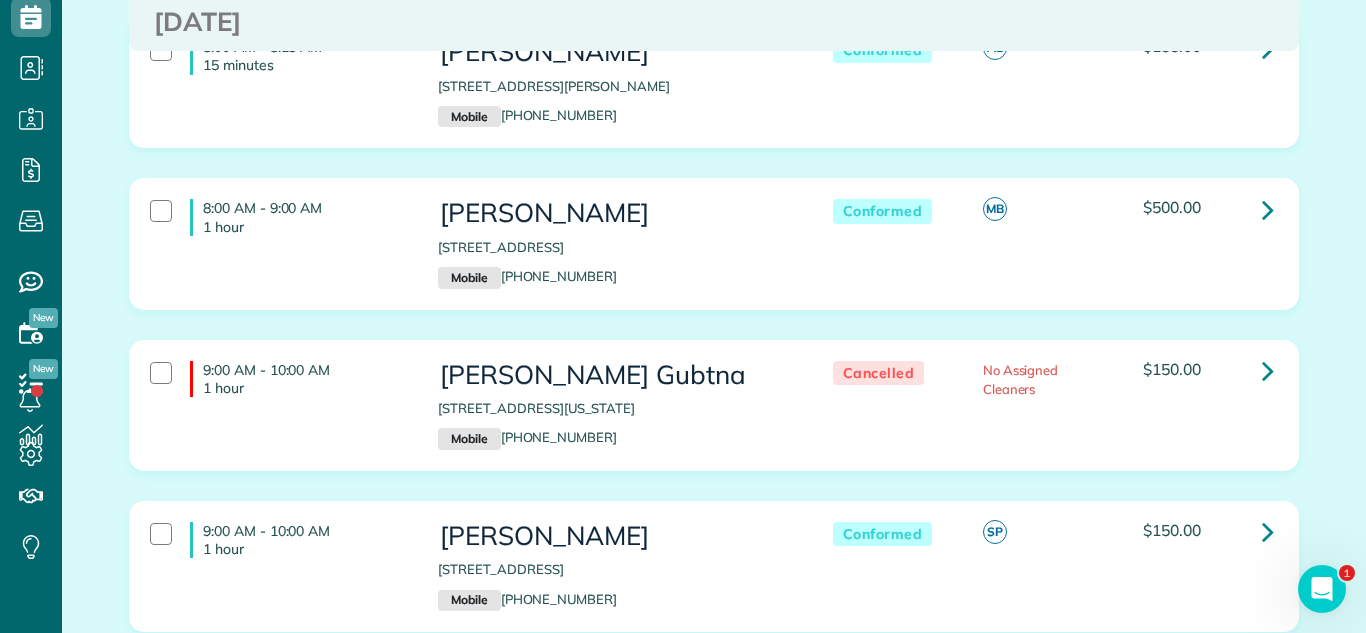 click on "8:00 AM -  9:00 AM
1 hour
Julie Bertani
254 Spring Avenue Glen Ellyn IL 60137
Mobile
(773) 562-5827
Conformed
MB
$500.00" at bounding box center (714, 243) 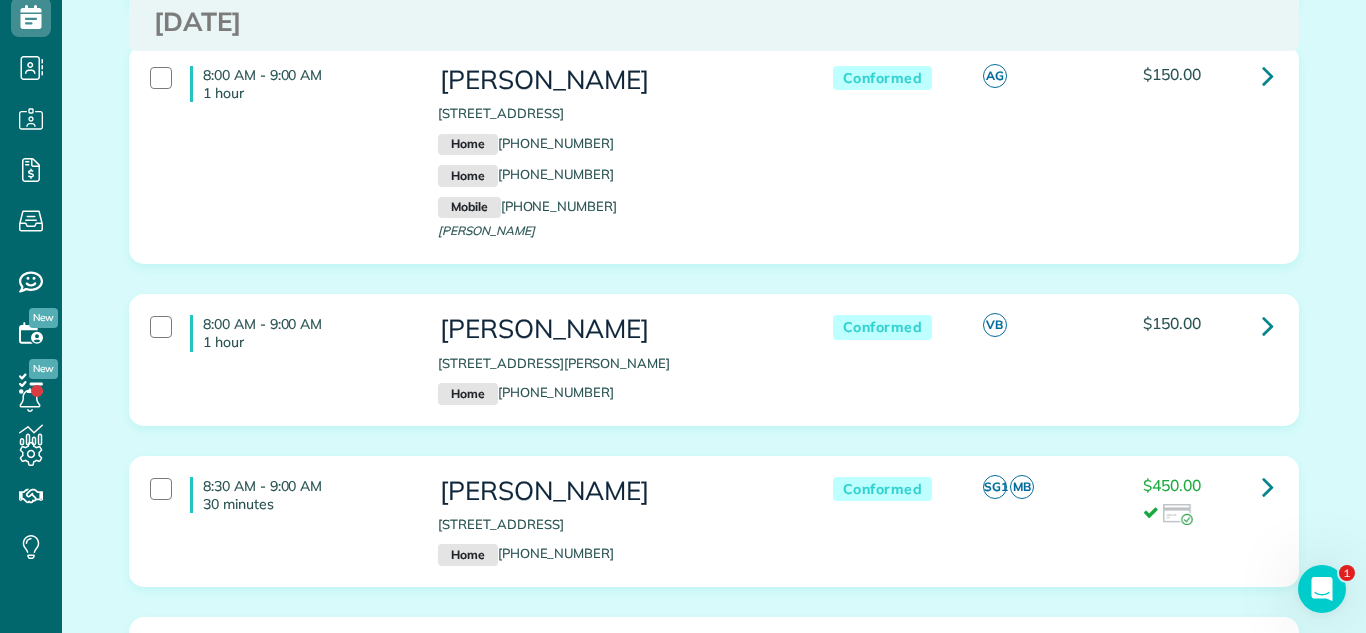 scroll, scrollTop: 397, scrollLeft: 0, axis: vertical 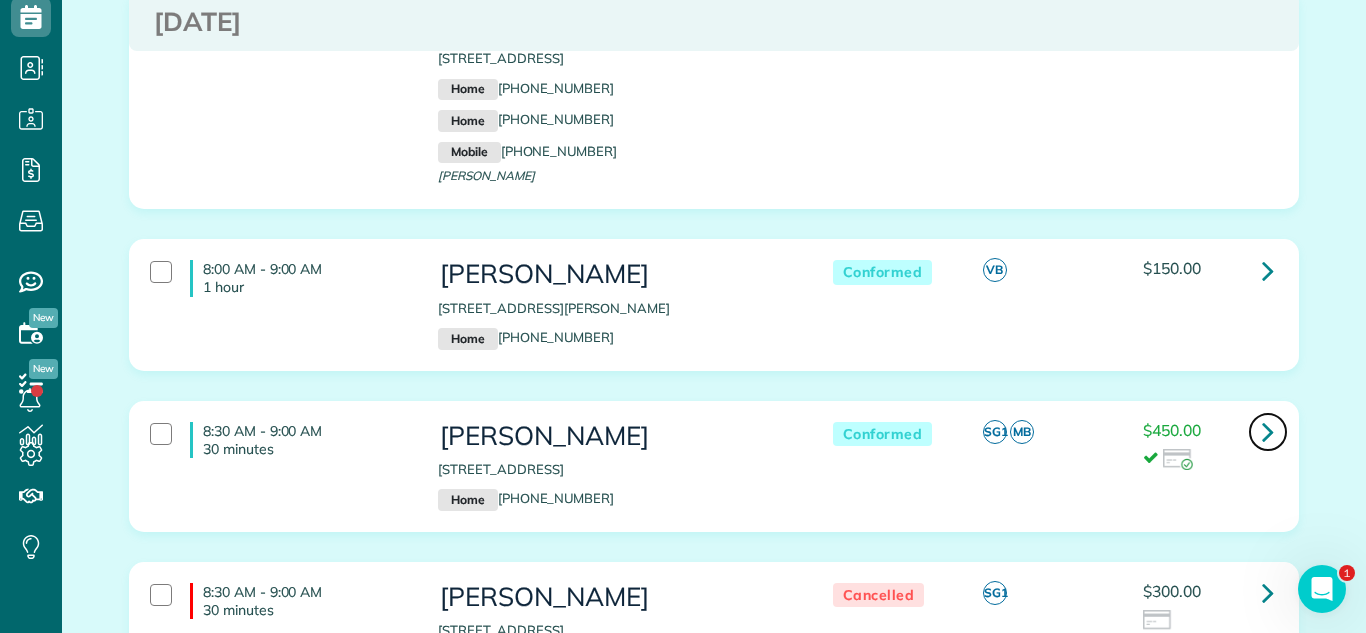 click at bounding box center [1268, 431] 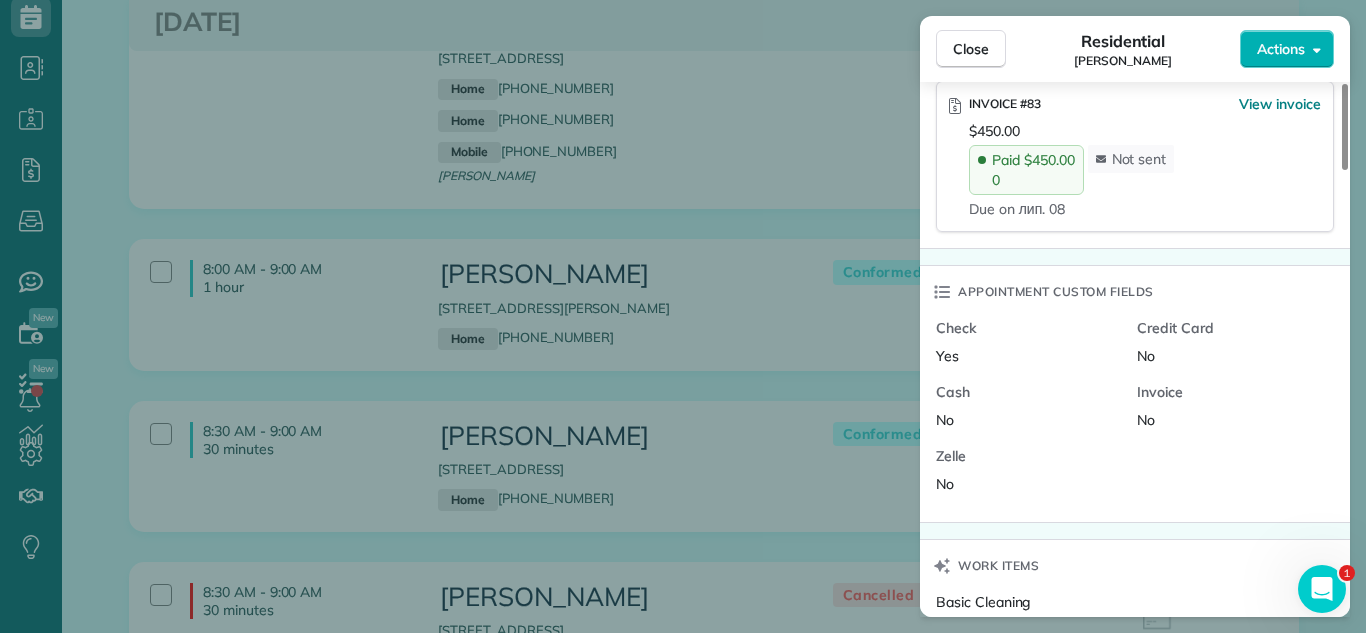 scroll, scrollTop: 1292, scrollLeft: 0, axis: vertical 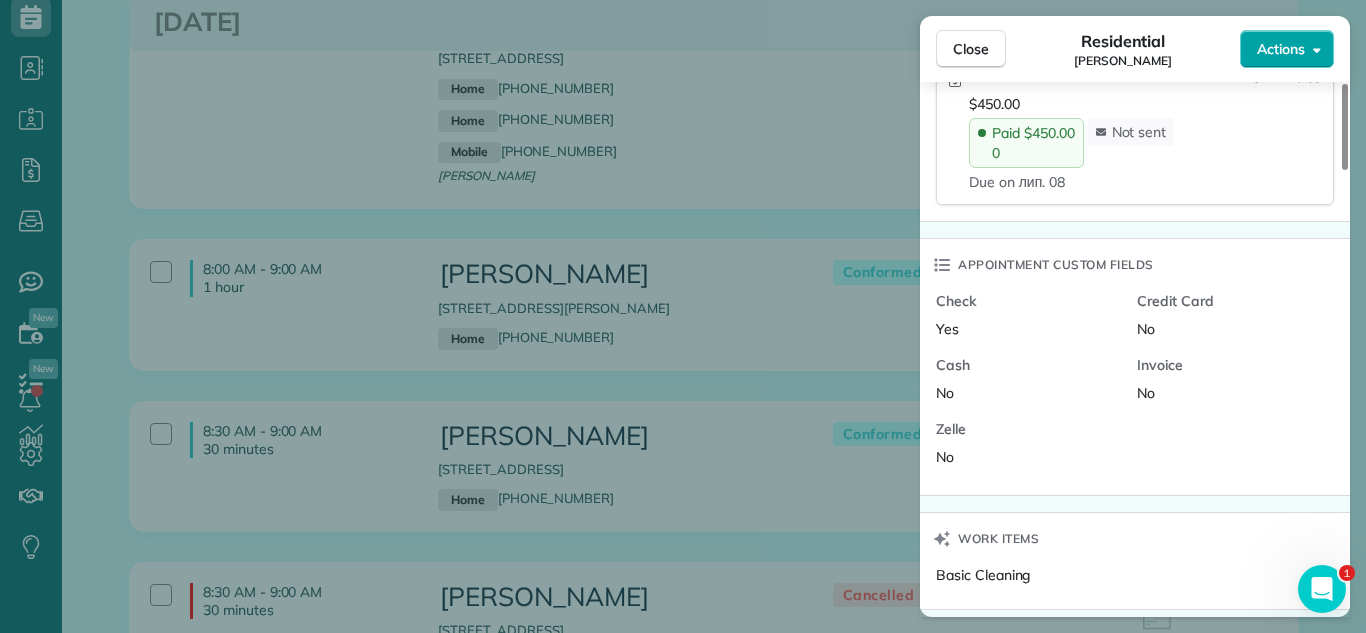 click on "Actions" at bounding box center [1287, 49] 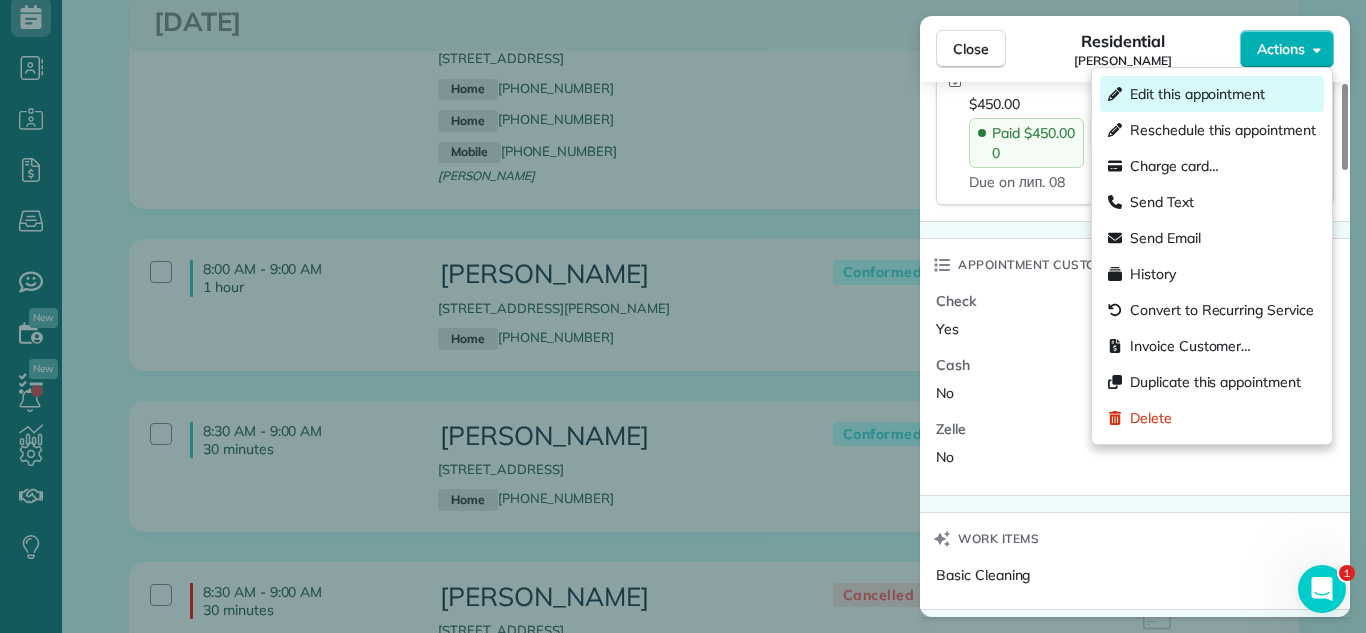 click on "Edit this appointment" at bounding box center [1197, 94] 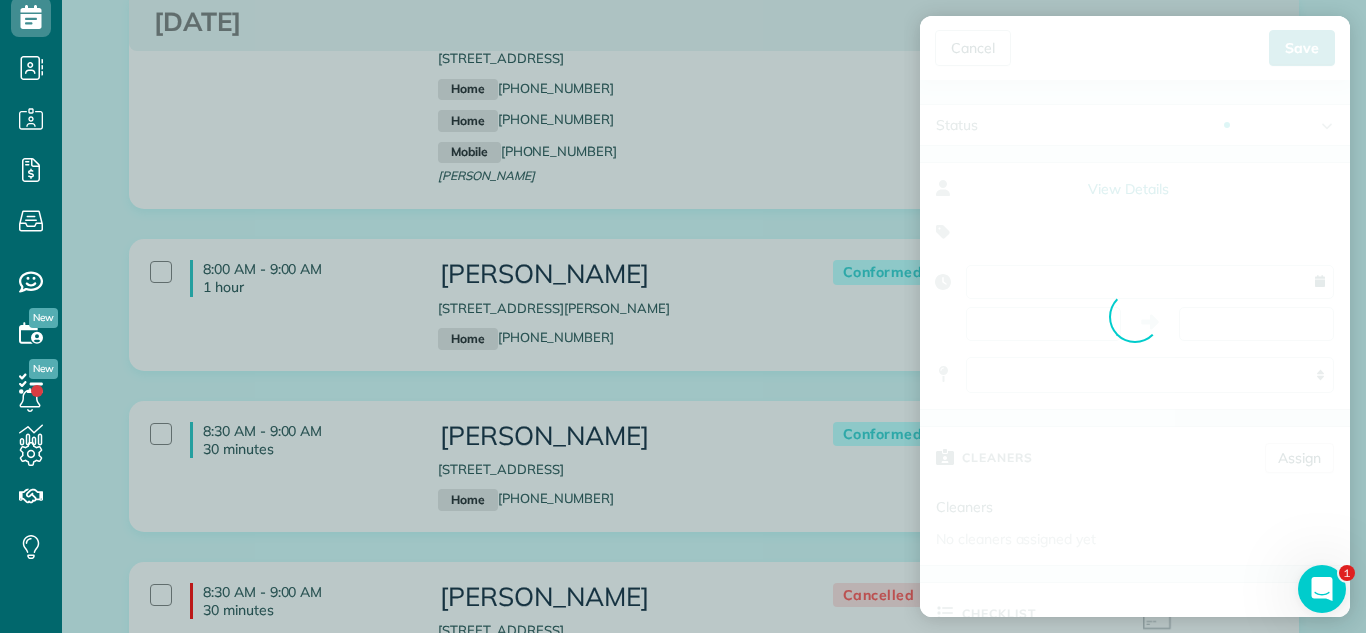 type on "**********" 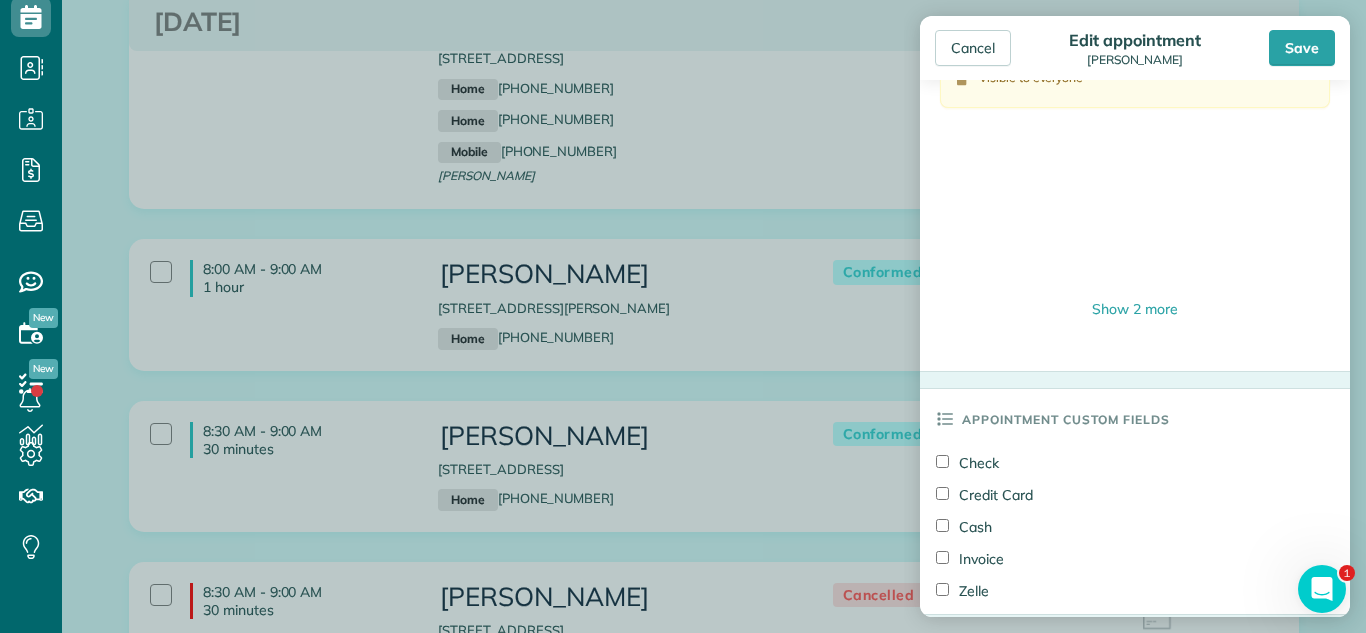 scroll, scrollTop: 1625, scrollLeft: 0, axis: vertical 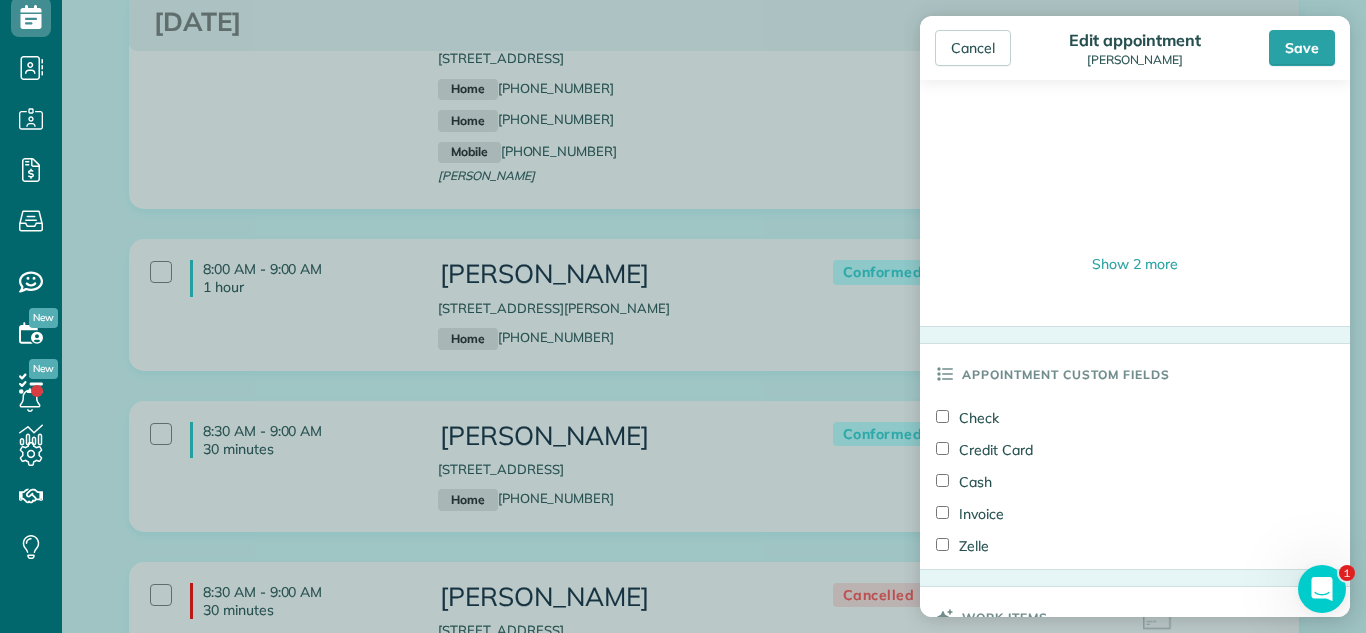 drag, startPoint x: 951, startPoint y: 417, endPoint x: 984, endPoint y: 468, distance: 60.74537 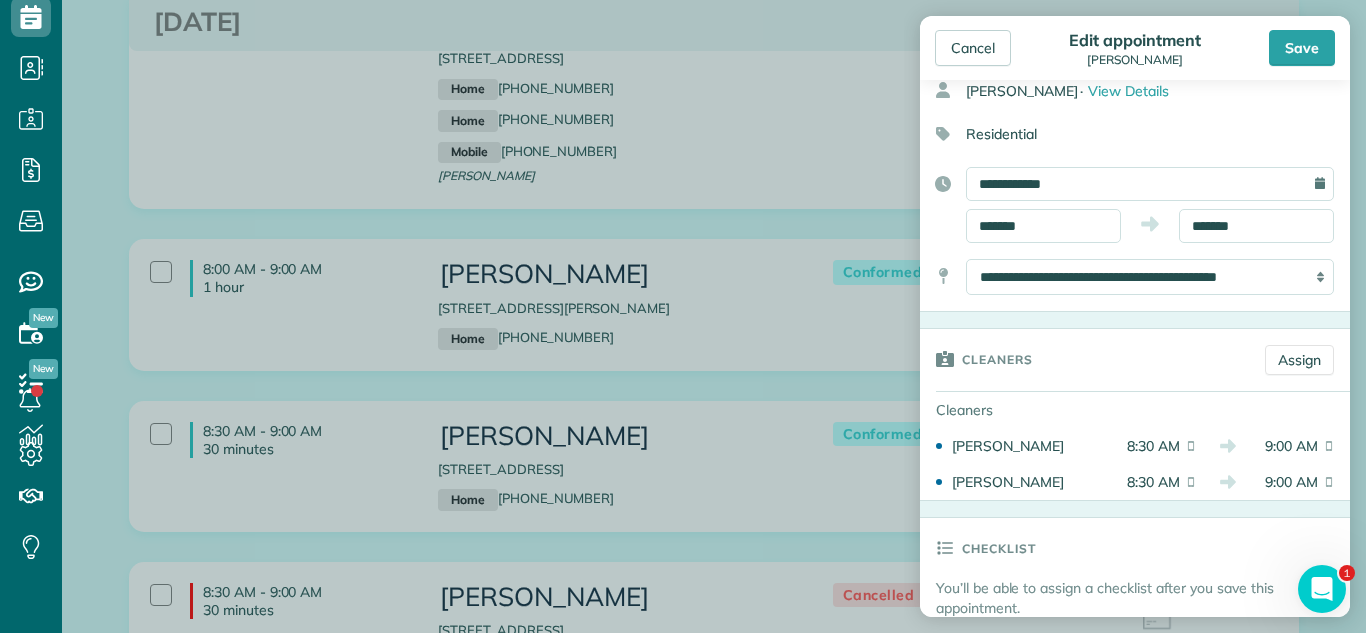 scroll, scrollTop: 0, scrollLeft: 0, axis: both 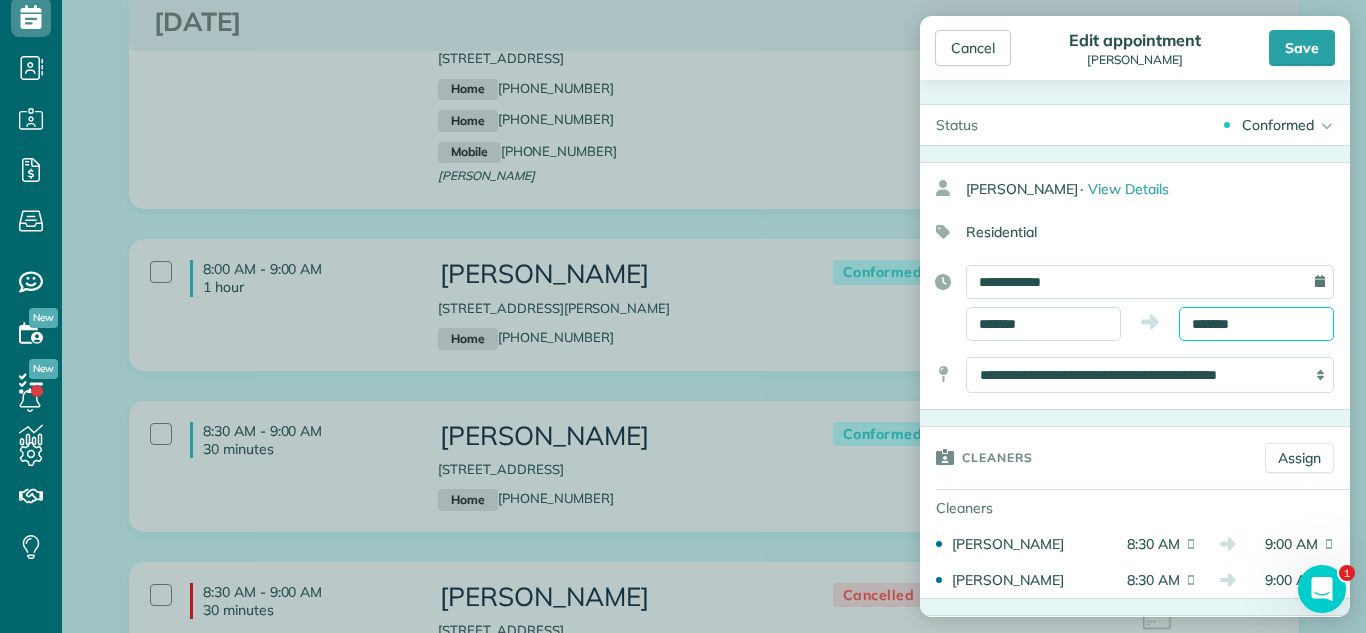 click on "*******" at bounding box center (1256, 324) 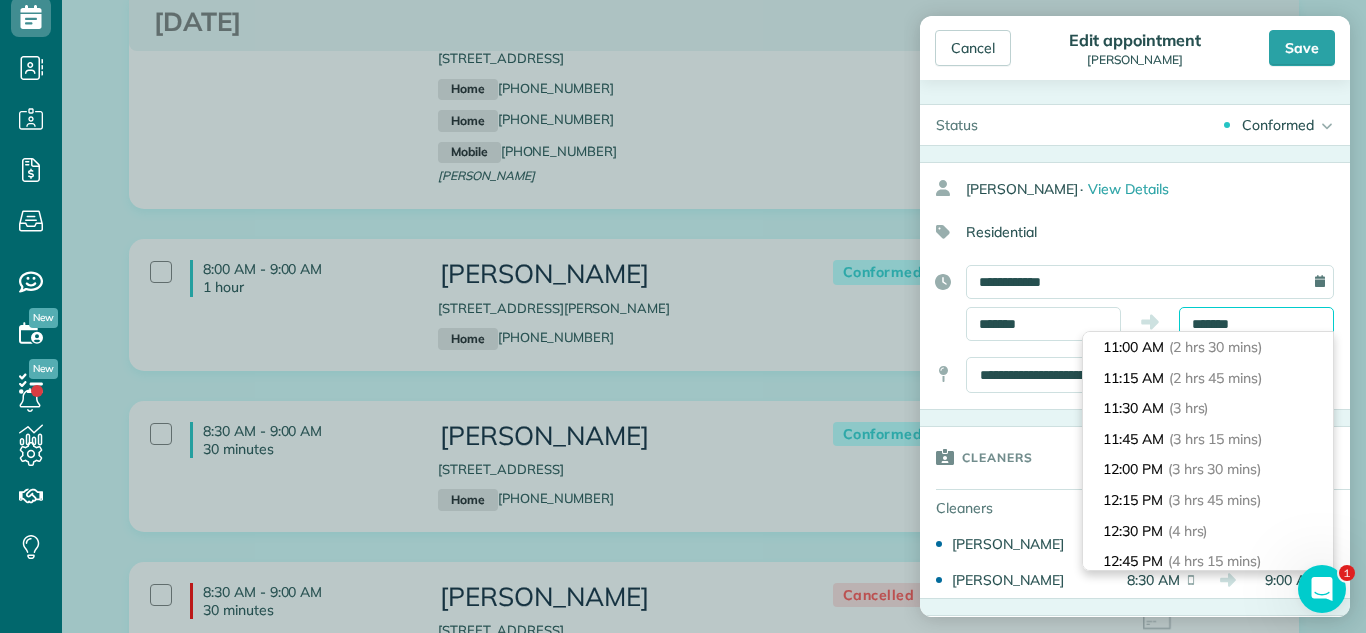 scroll, scrollTop: 342, scrollLeft: 0, axis: vertical 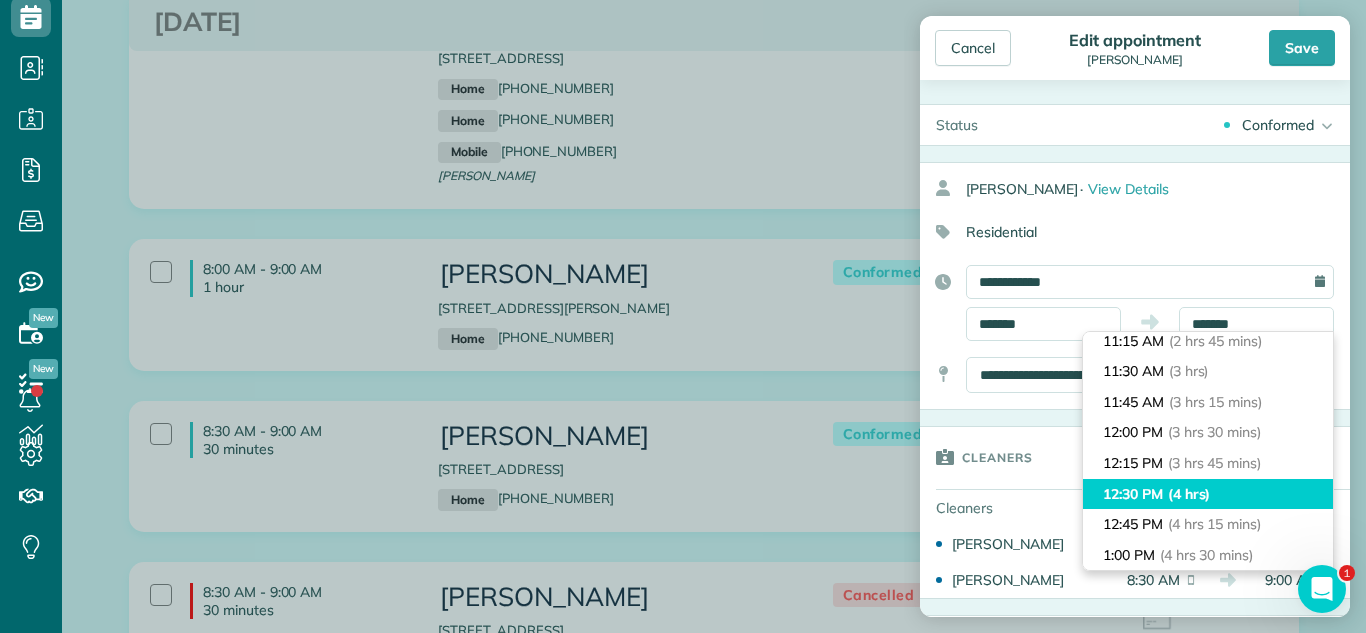 type on "********" 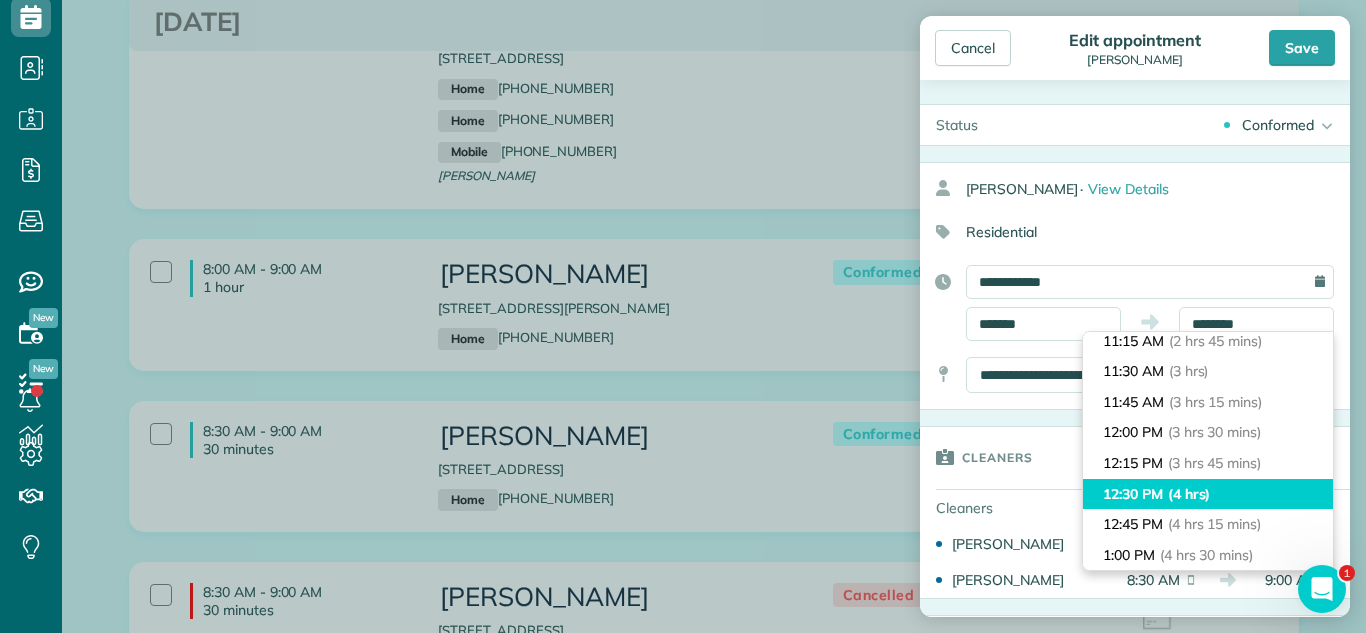 click on "(4 hrs)" at bounding box center [1189, 494] 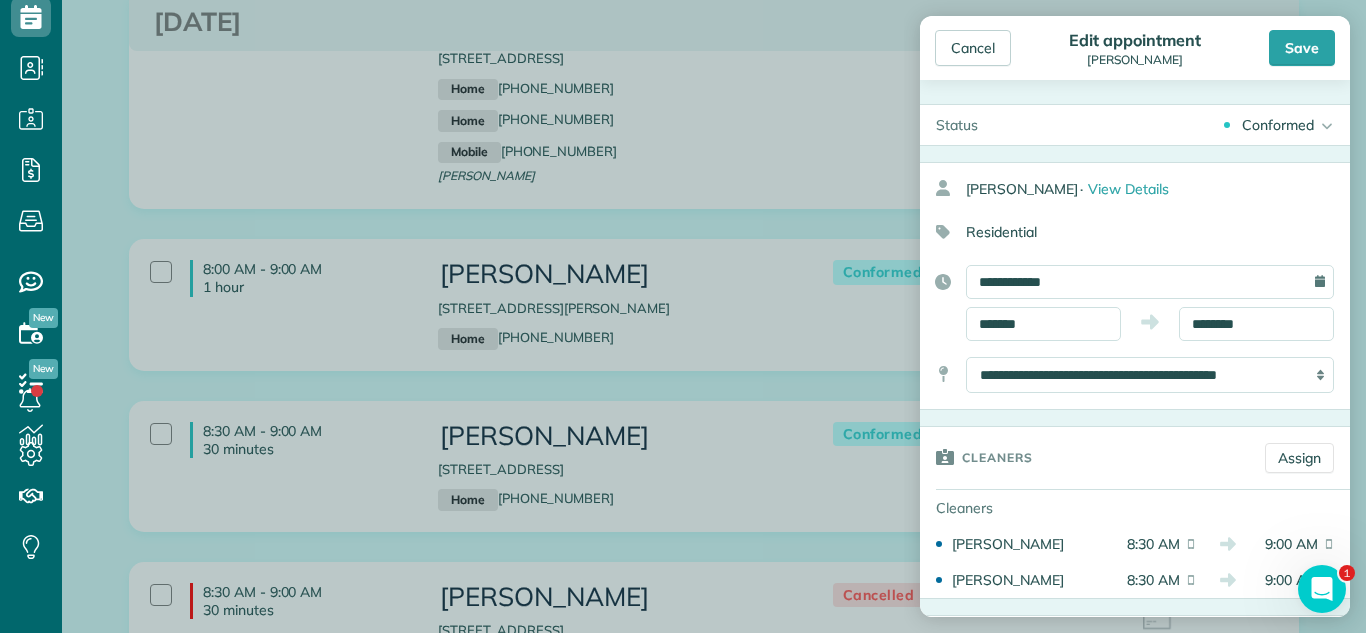 click on "Conformed" at bounding box center [1278, 125] 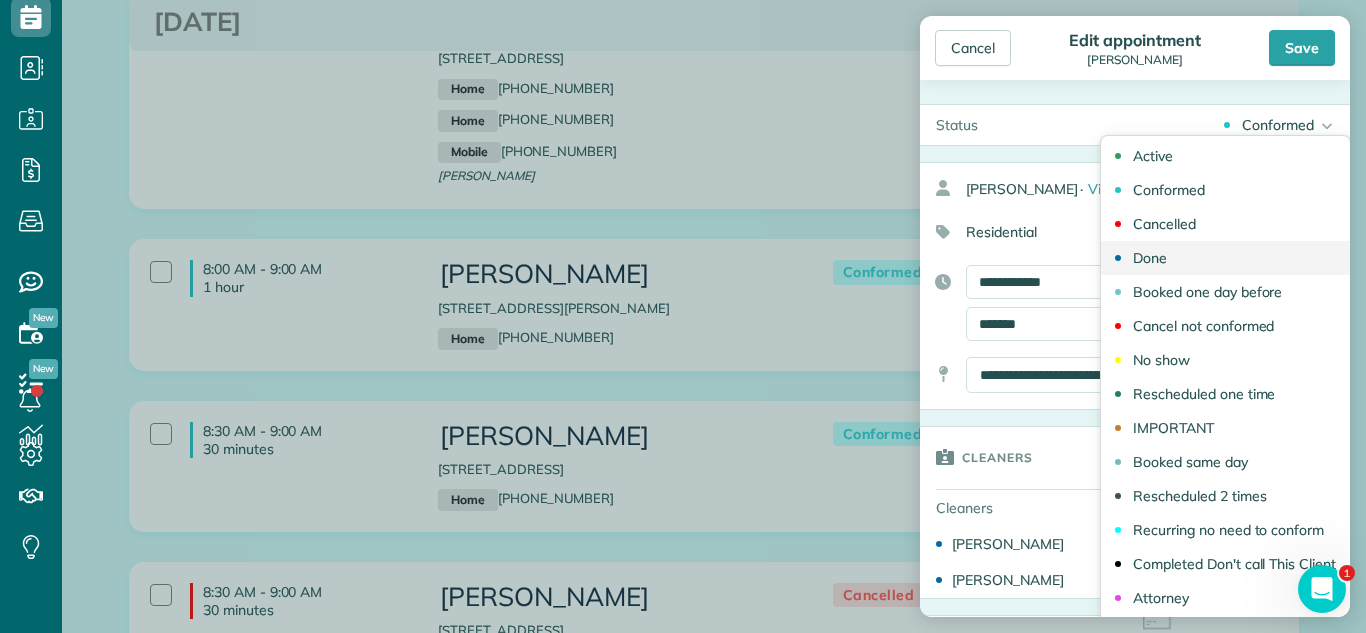 click on "Done" at bounding box center (1225, 258) 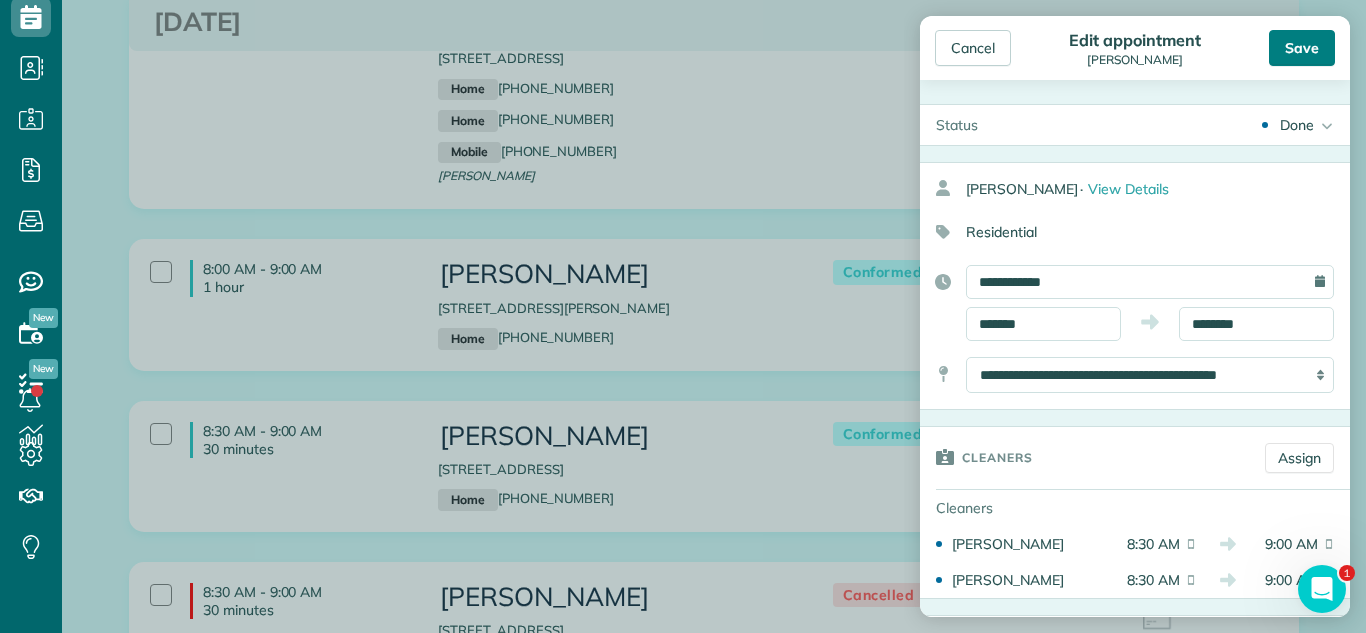 click on "Save" at bounding box center (1302, 48) 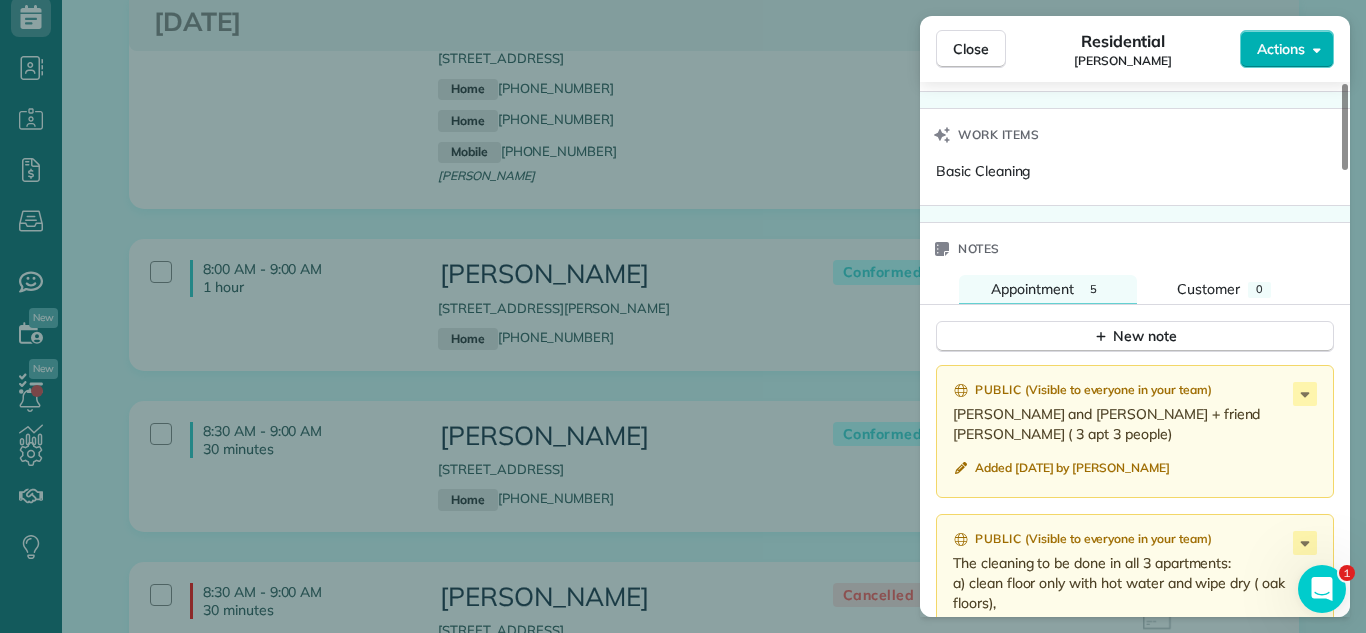scroll, scrollTop: 1763, scrollLeft: 0, axis: vertical 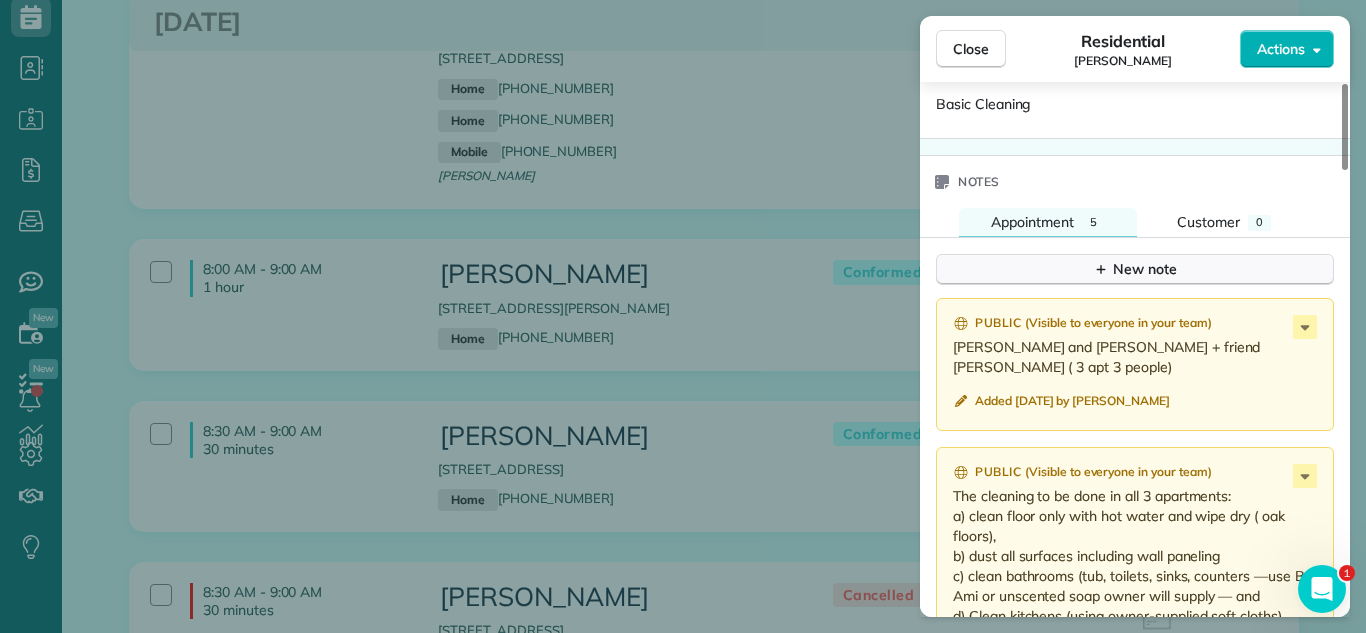 click on "New note" at bounding box center (1135, 269) 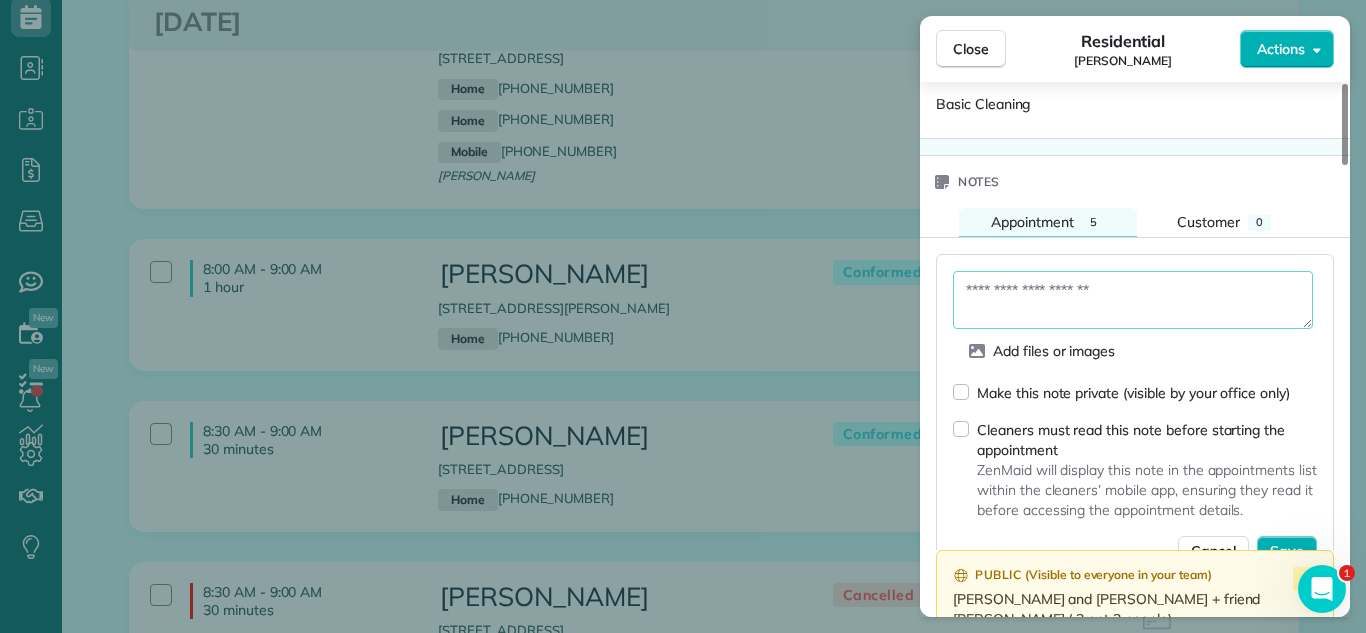 click at bounding box center (1133, 300) 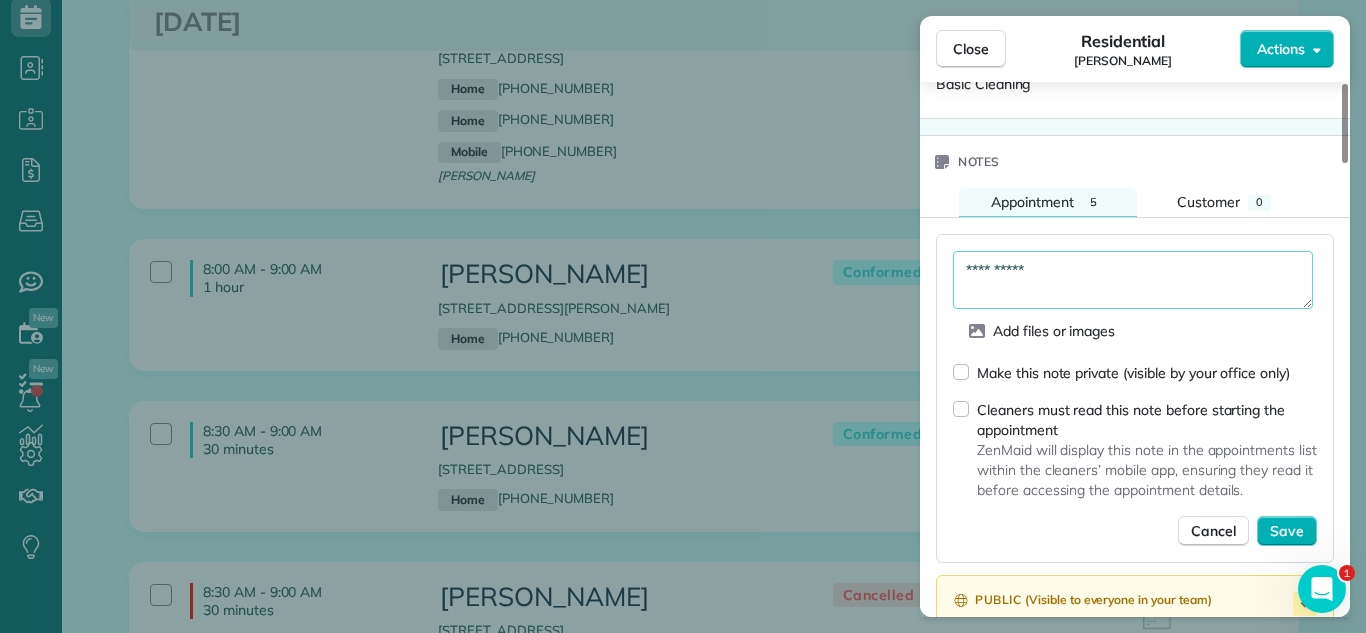 scroll, scrollTop: 1784, scrollLeft: 0, axis: vertical 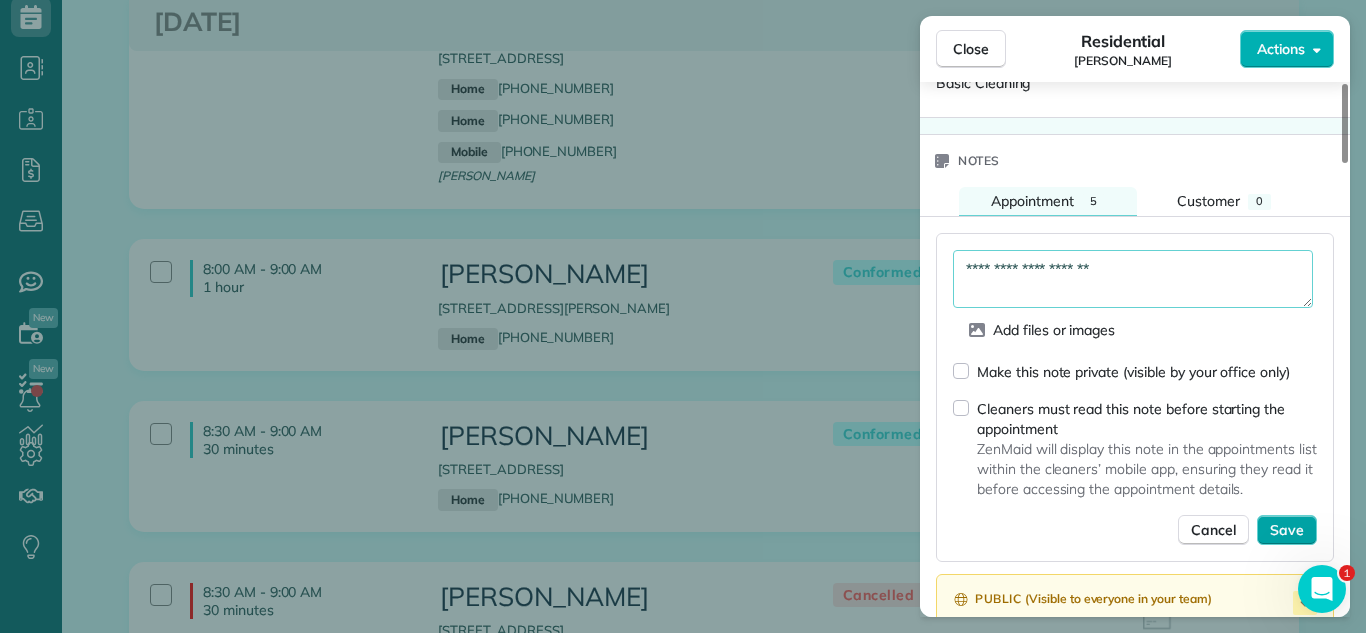 type on "**********" 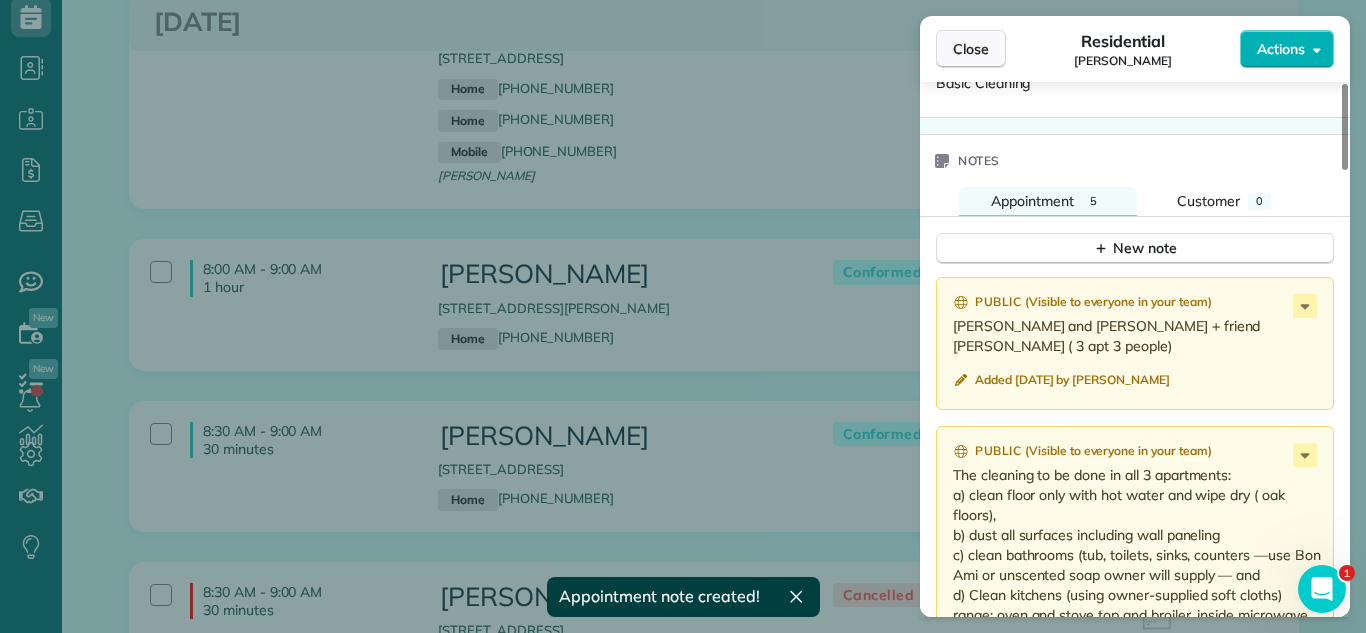 click on "Close" at bounding box center (971, 49) 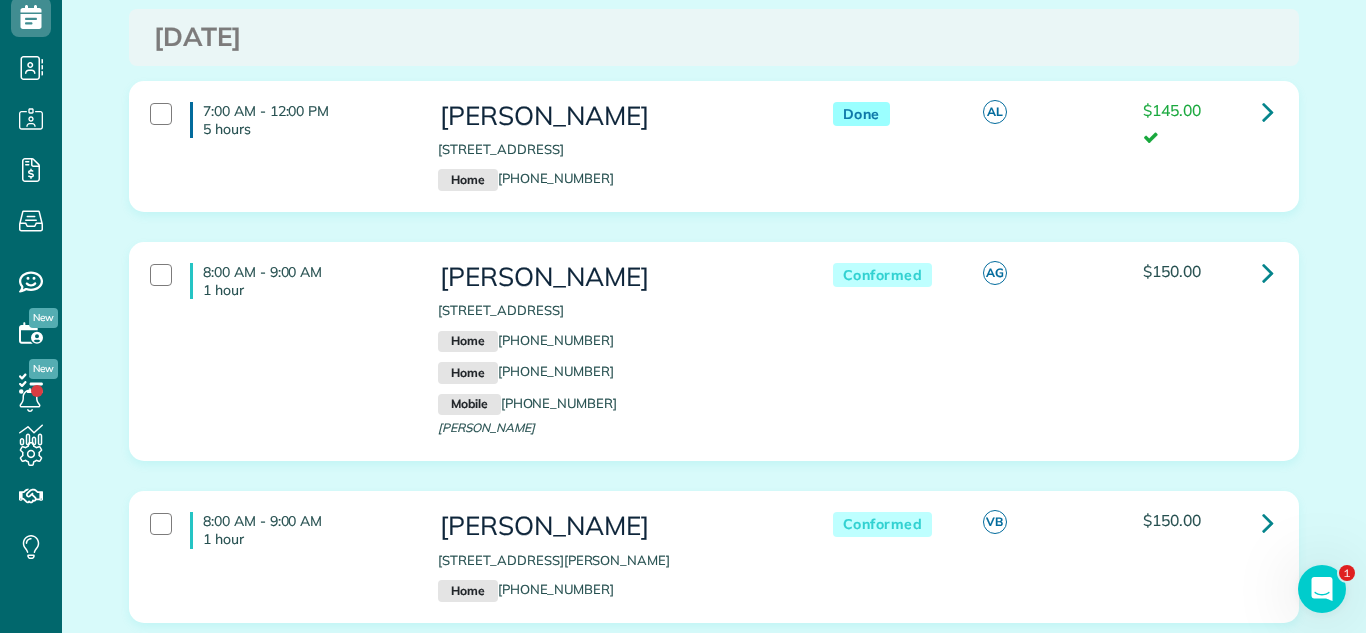 scroll, scrollTop: 74, scrollLeft: 0, axis: vertical 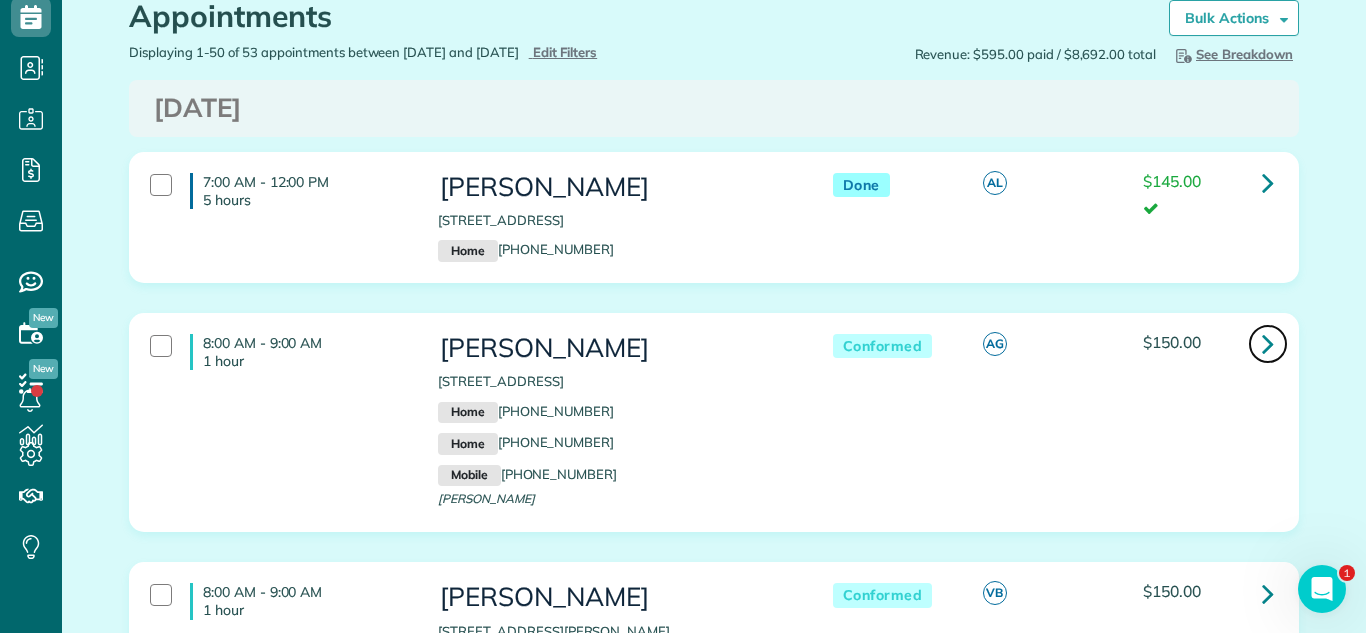 click at bounding box center [1268, 343] 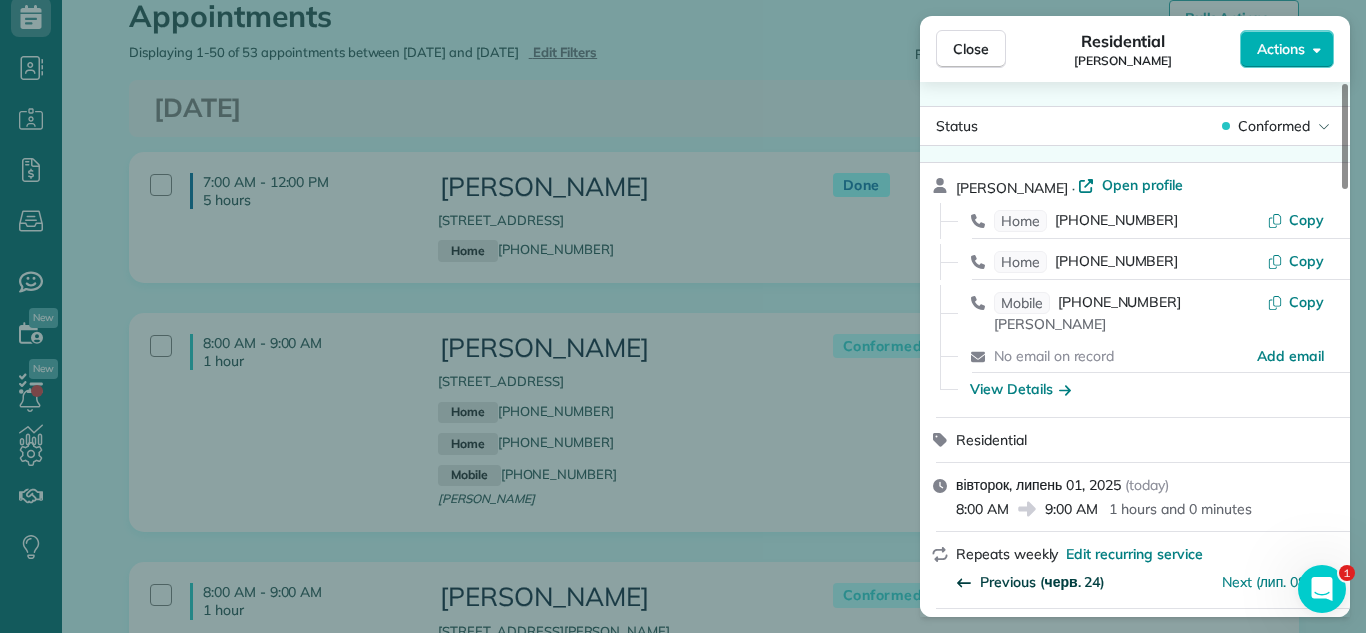 click on "Previous (черв. 24)" at bounding box center (1042, 582) 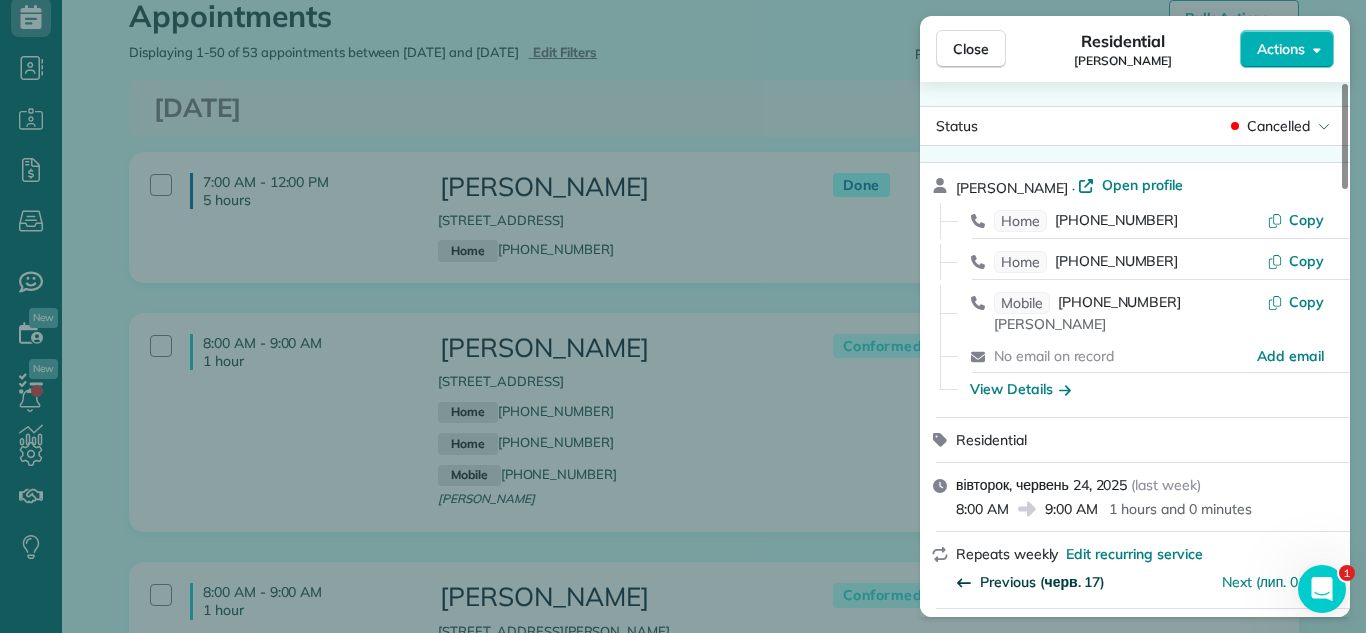 click on "Previous (черв. 17)" at bounding box center (1042, 582) 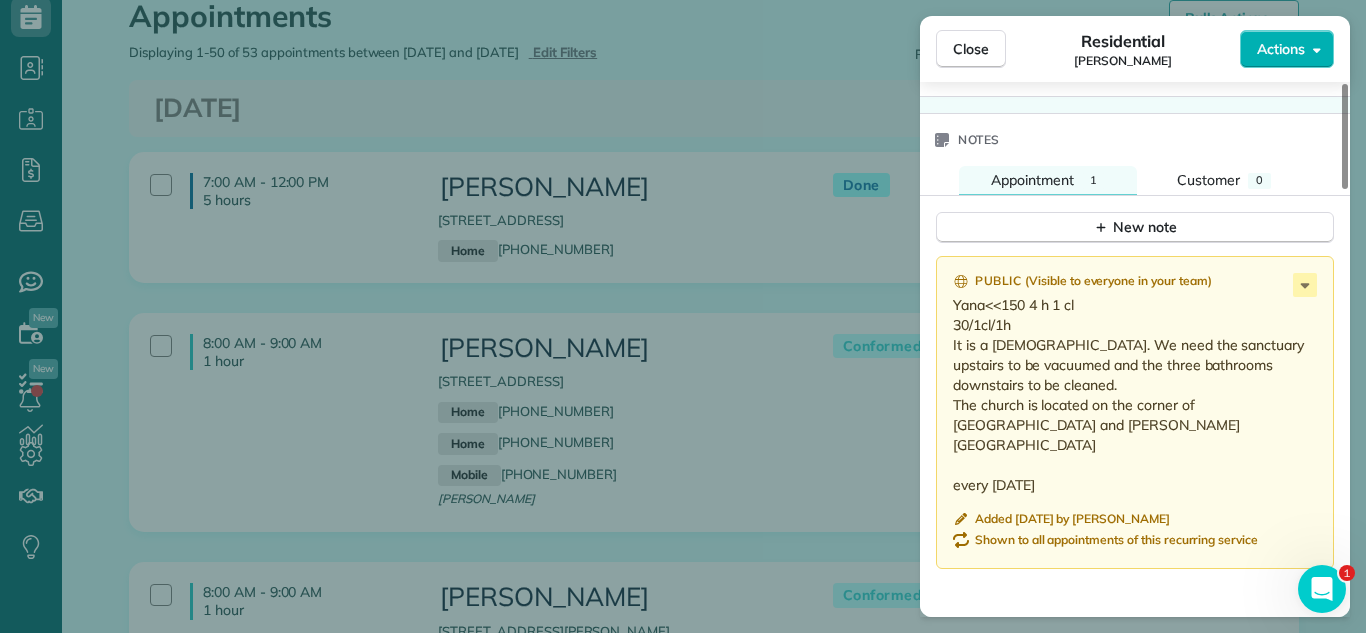 scroll, scrollTop: 1850, scrollLeft: 0, axis: vertical 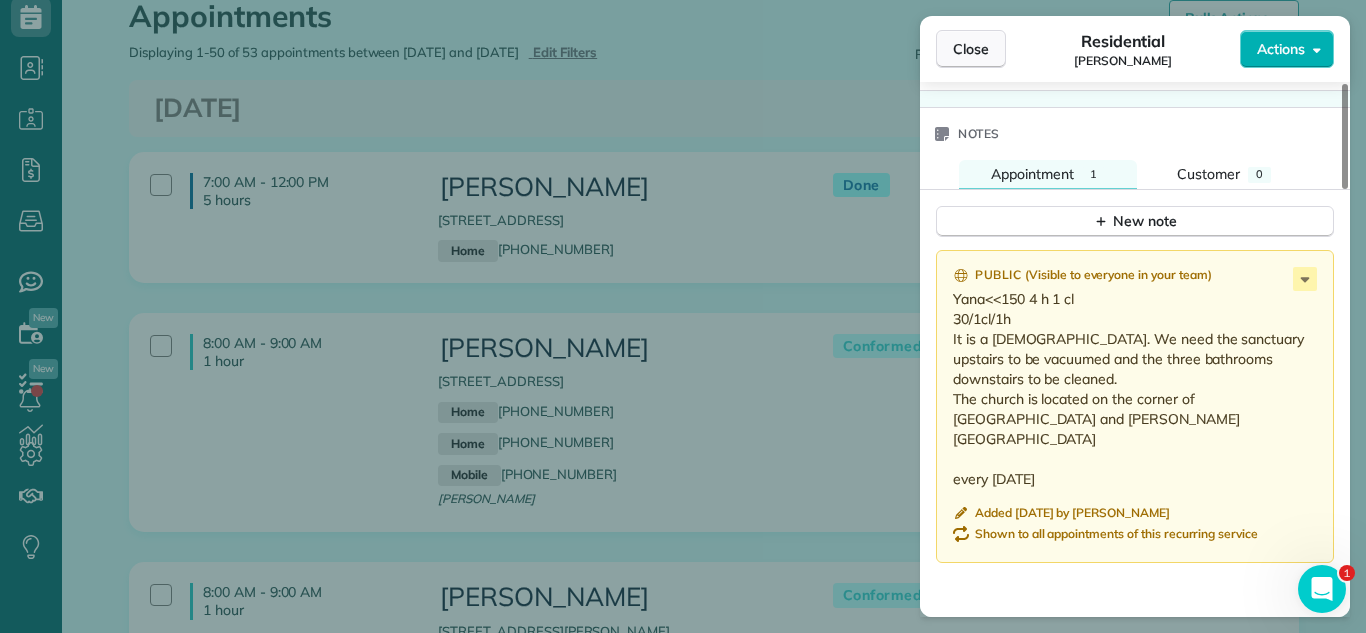 click on "Close" at bounding box center (971, 49) 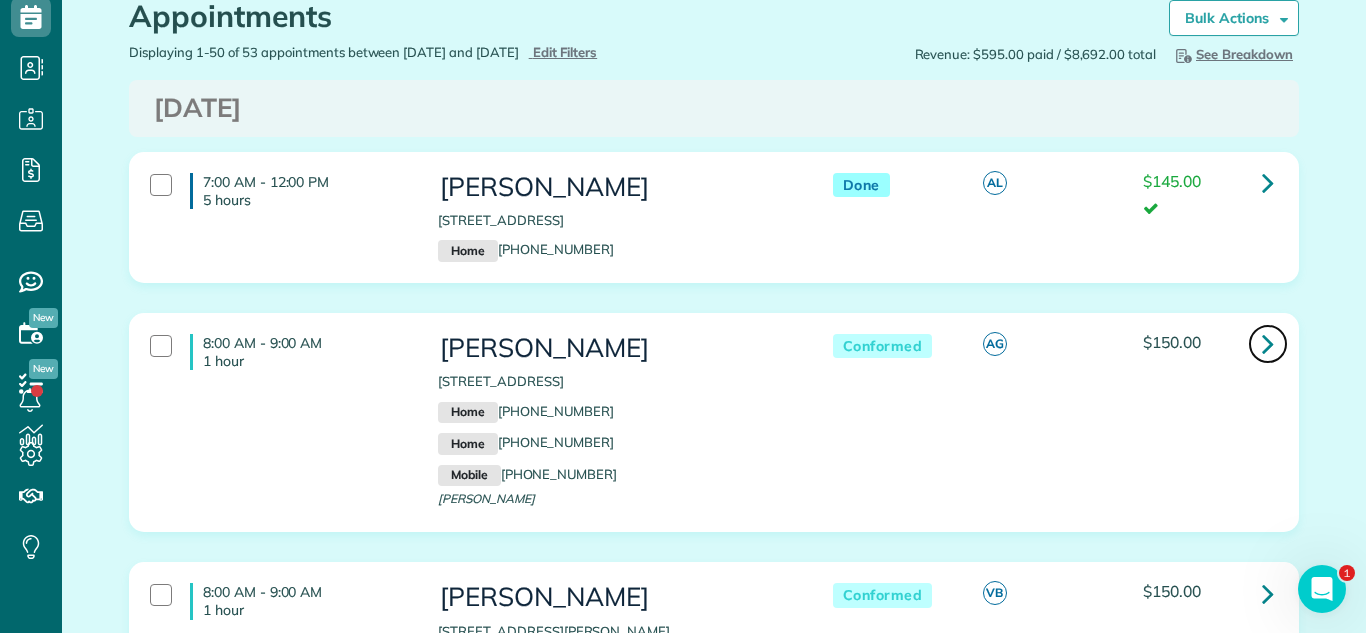 click at bounding box center (1268, 343) 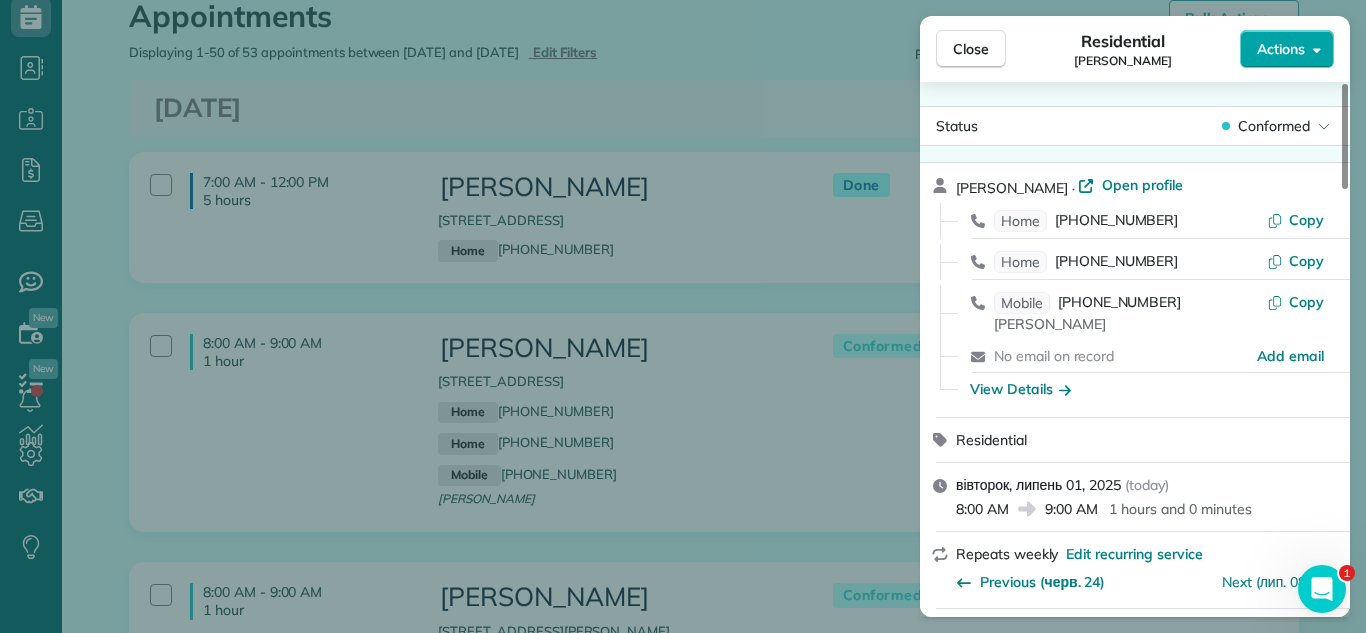 click on "Actions" at bounding box center (1281, 49) 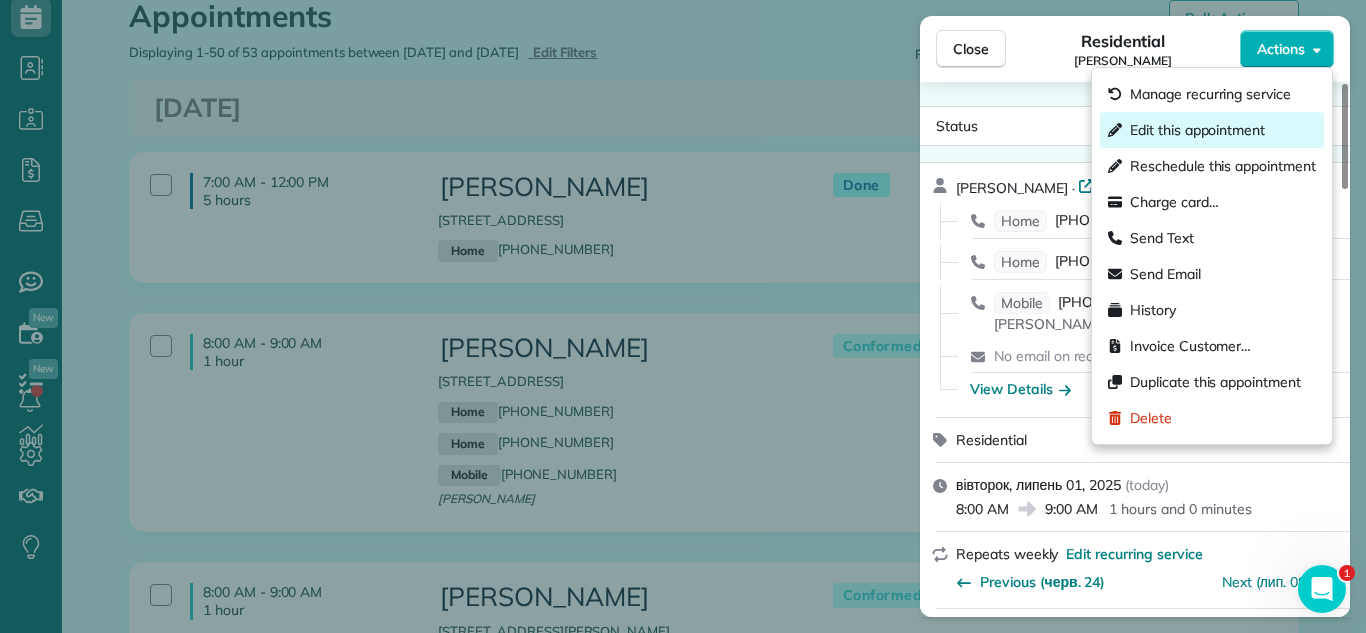 click on "Edit this appointment" at bounding box center (1197, 130) 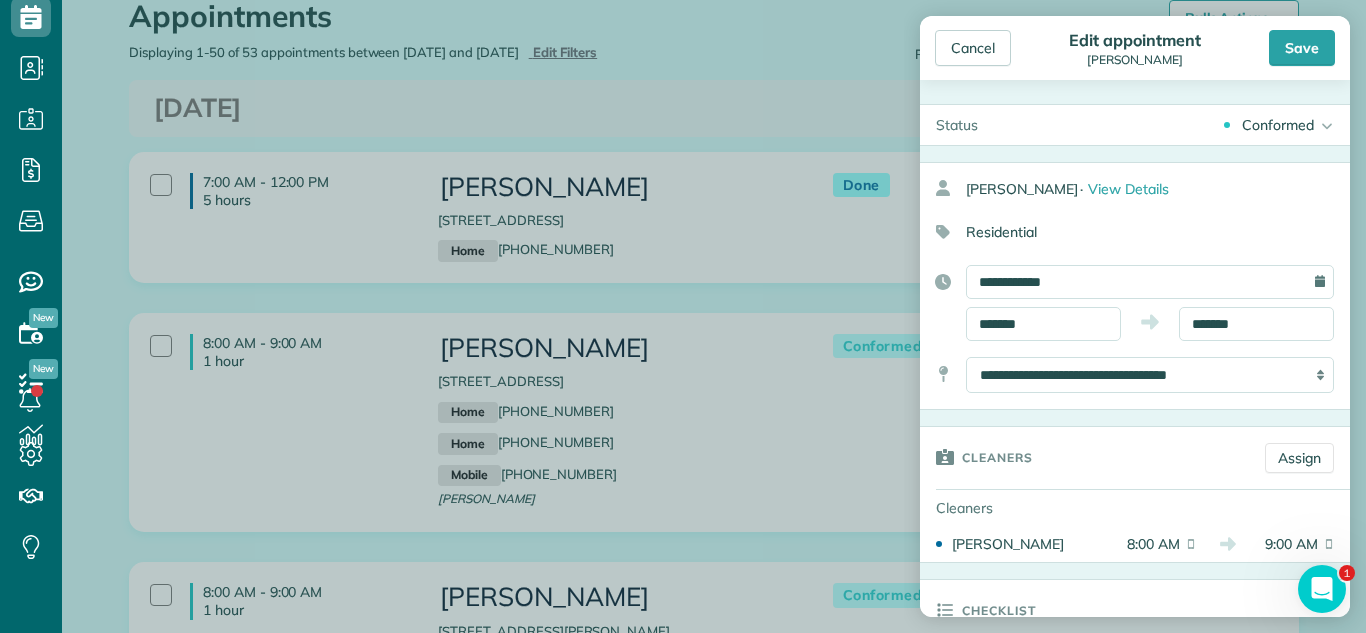 click on "Conformed
Active
Conformed
Cancelled
Done
Booked one day before" at bounding box center [1172, 125] 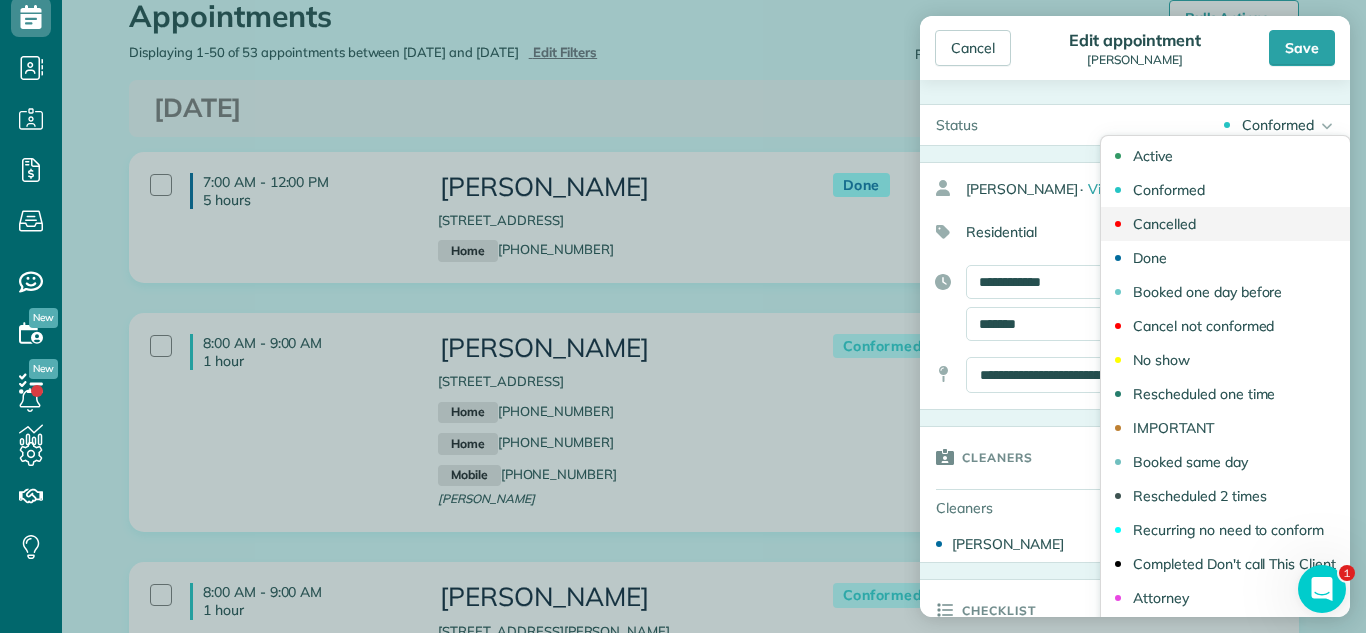 click on "Cancelled" at bounding box center [1164, 224] 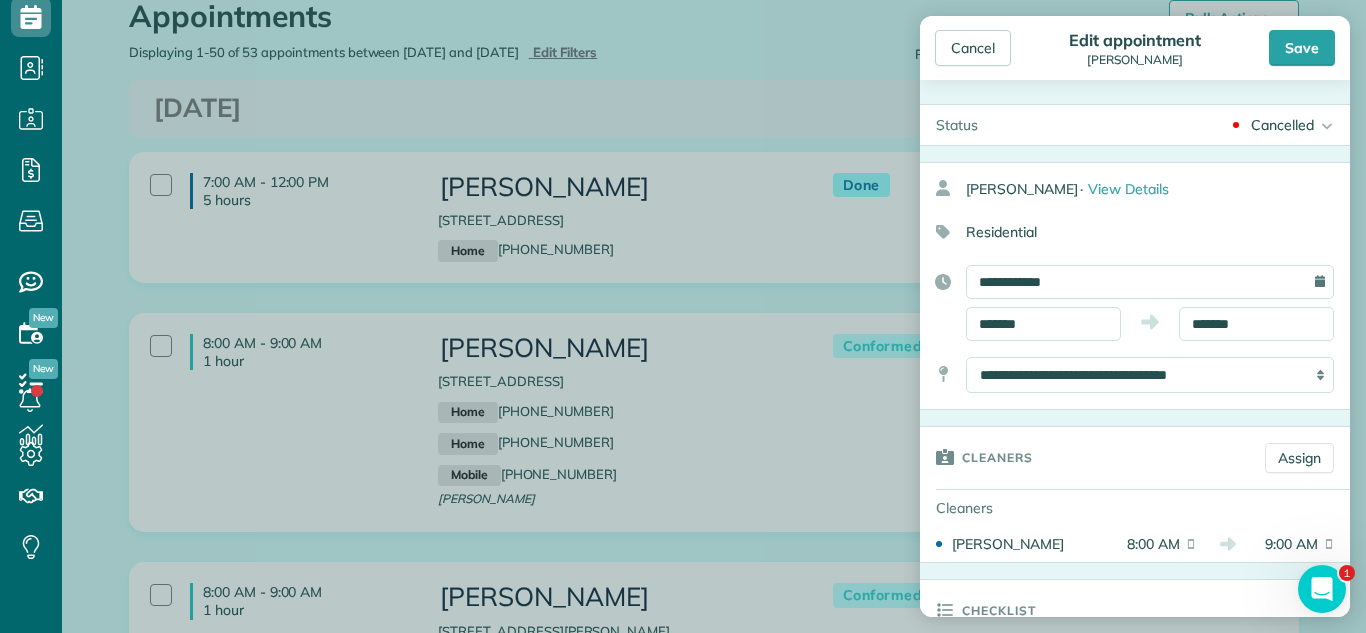 click on "Cancelled" at bounding box center (1282, 125) 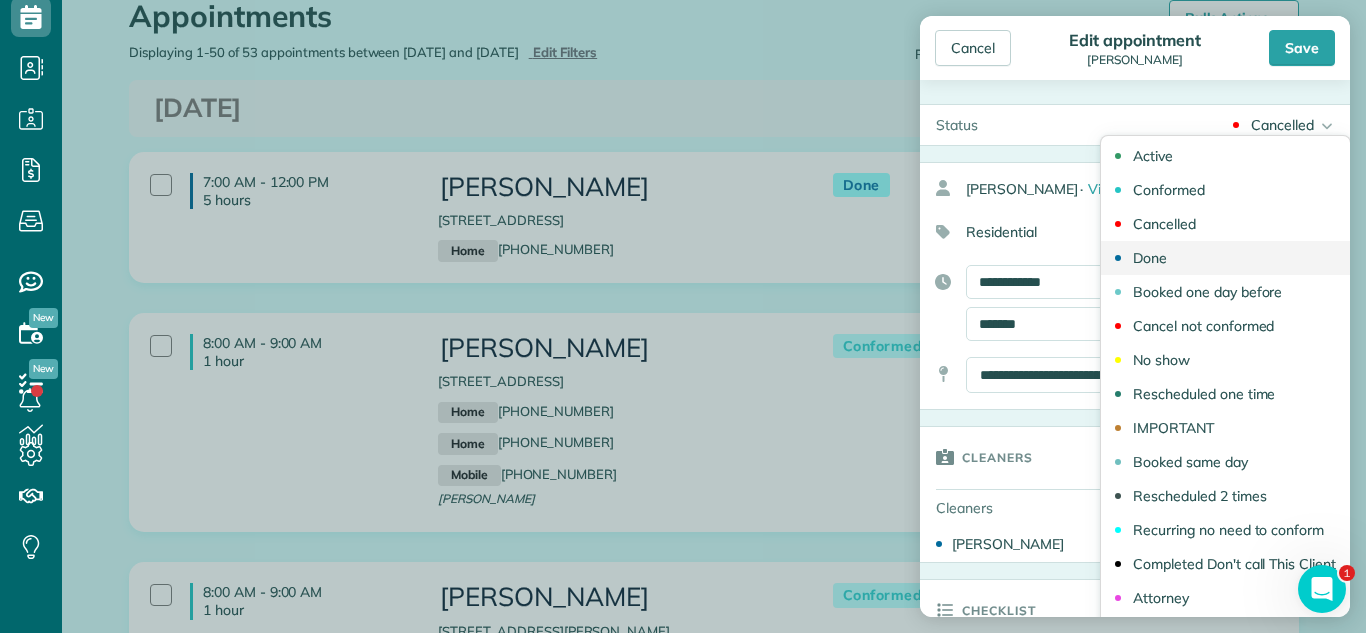 click on "Done" at bounding box center (1225, 258) 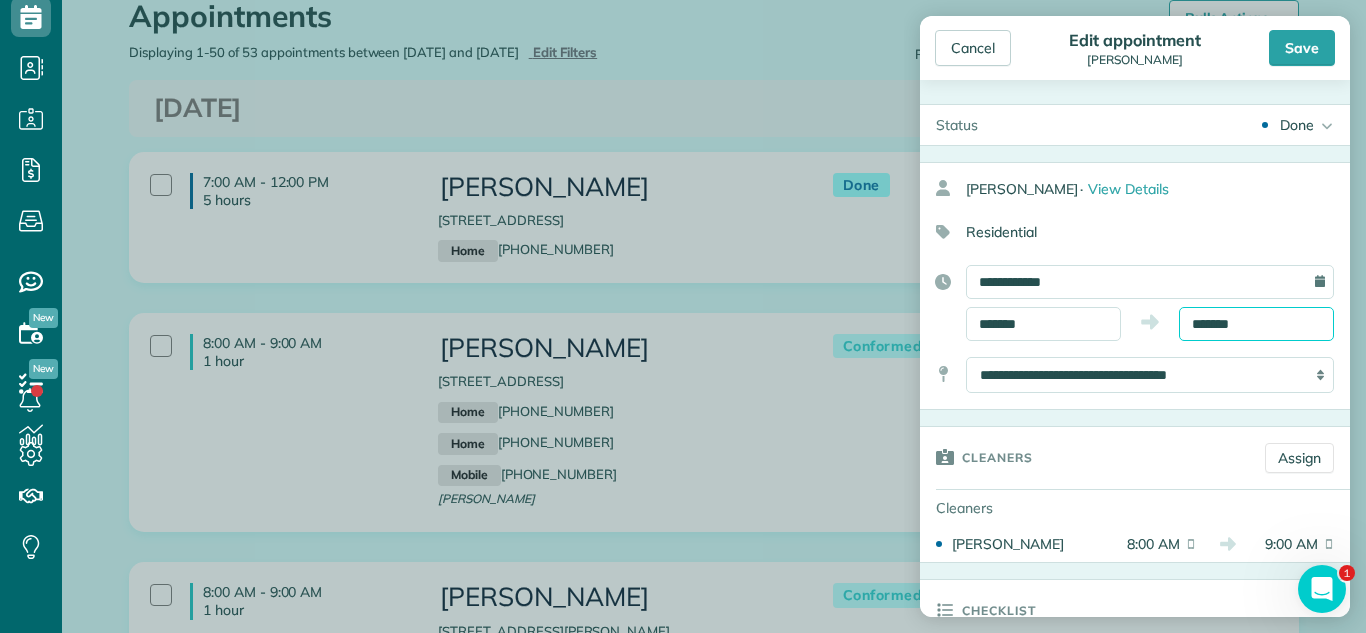 click on "*******" at bounding box center [1256, 324] 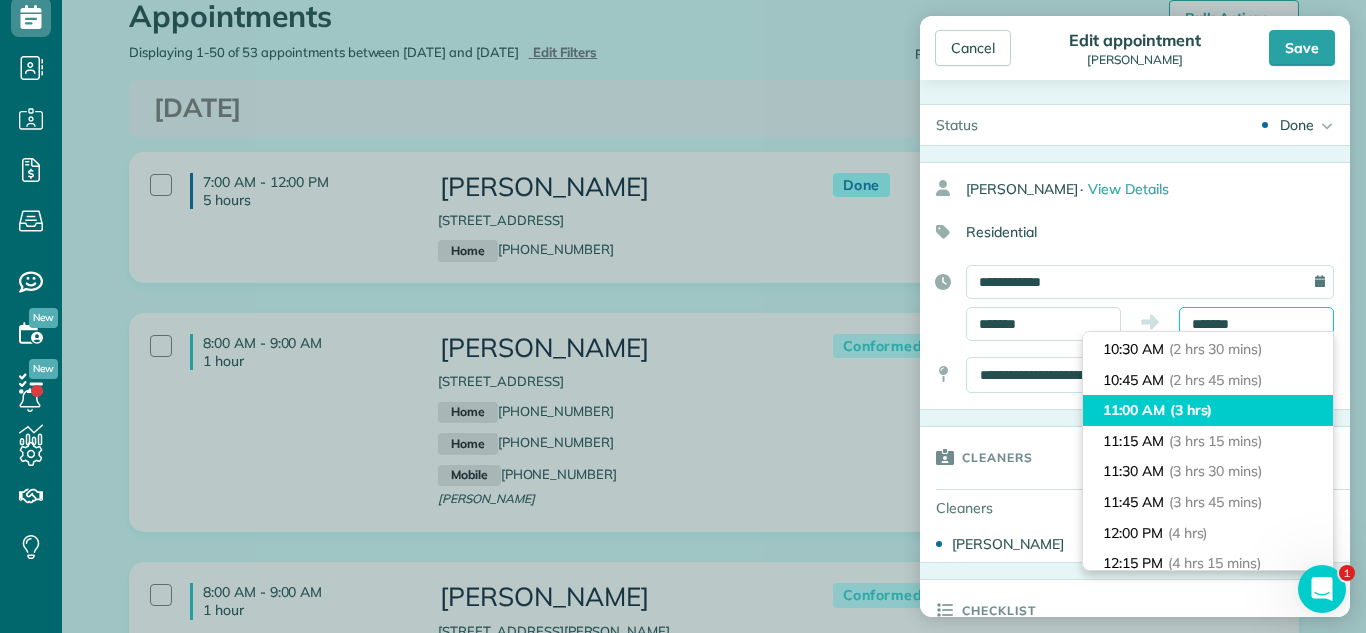 scroll, scrollTop: 305, scrollLeft: 0, axis: vertical 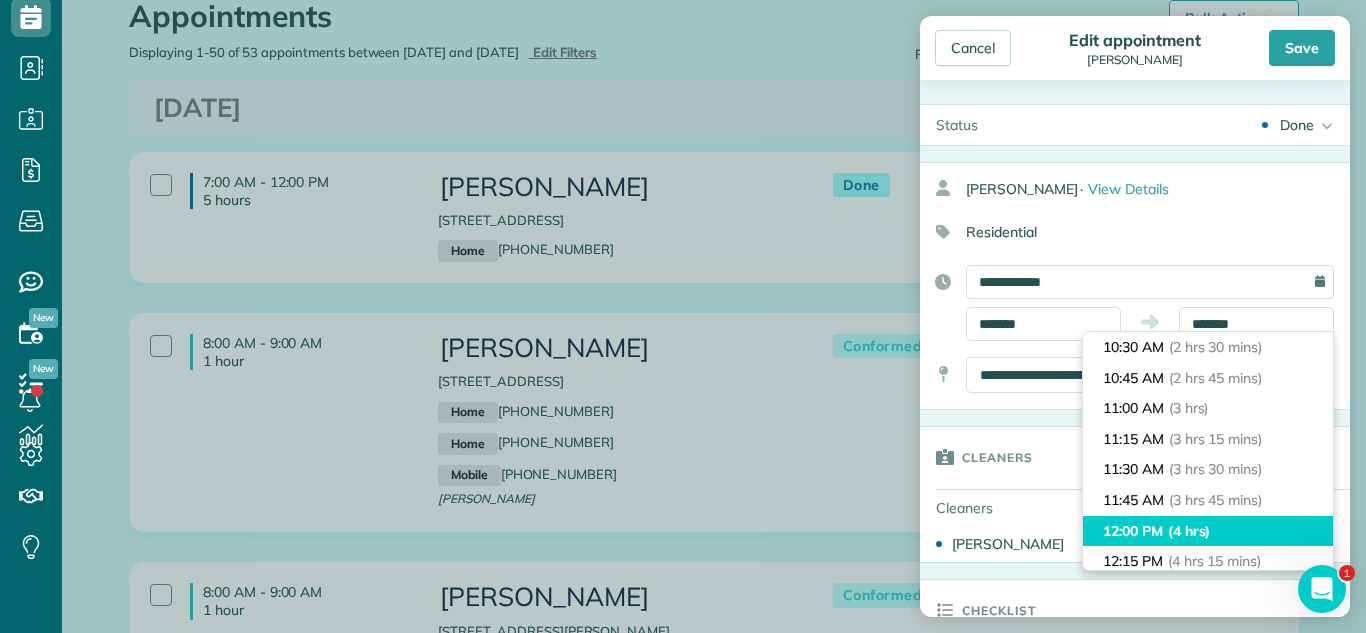 type on "********" 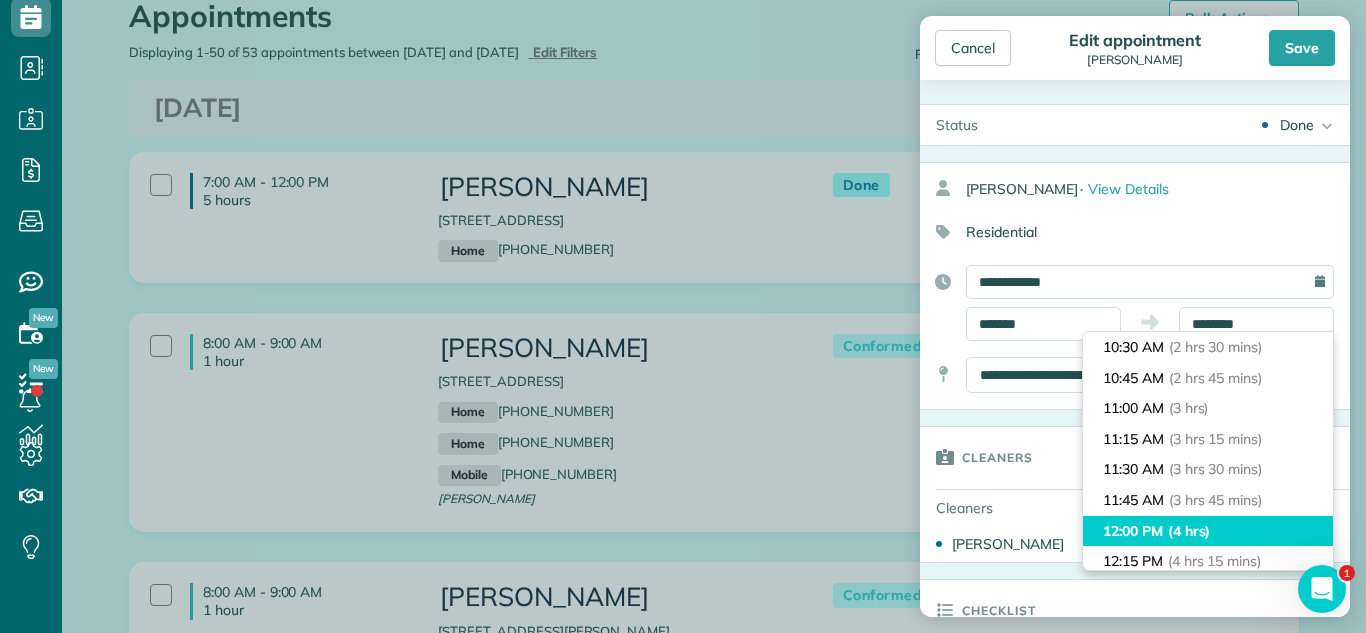 click on "12:00 PM  (4 hrs)" at bounding box center [1208, 531] 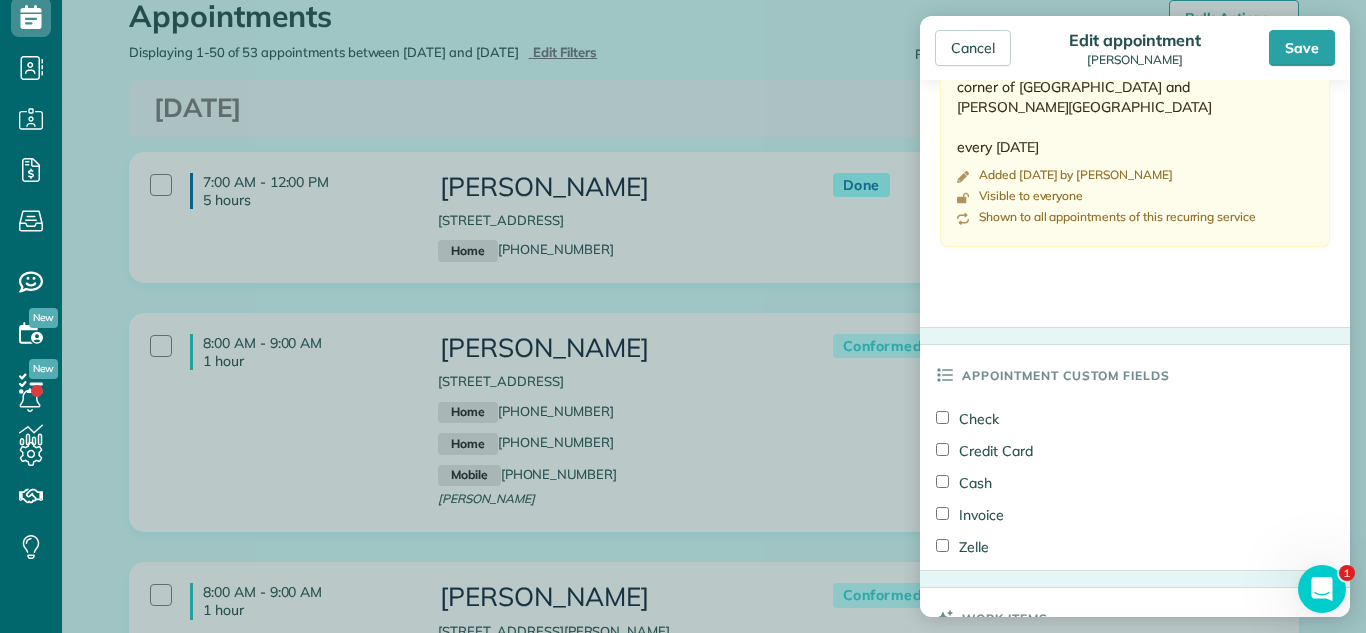 scroll, scrollTop: 954, scrollLeft: 0, axis: vertical 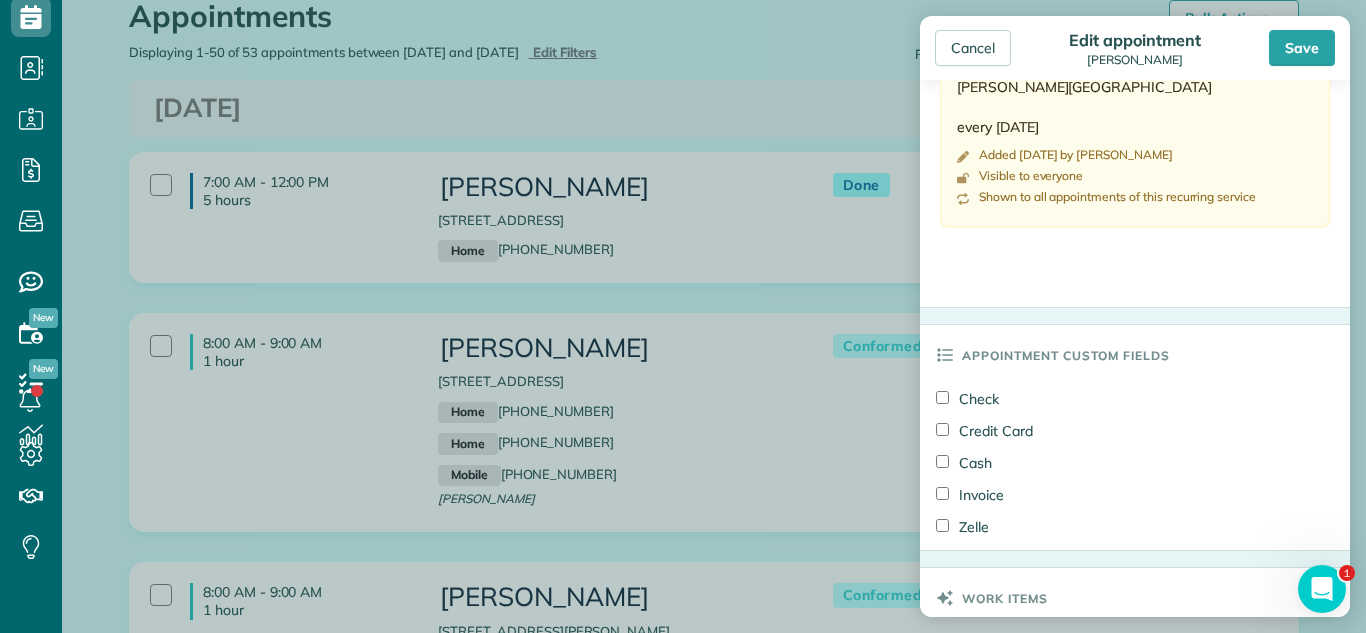 click on "Check" at bounding box center (967, 399) 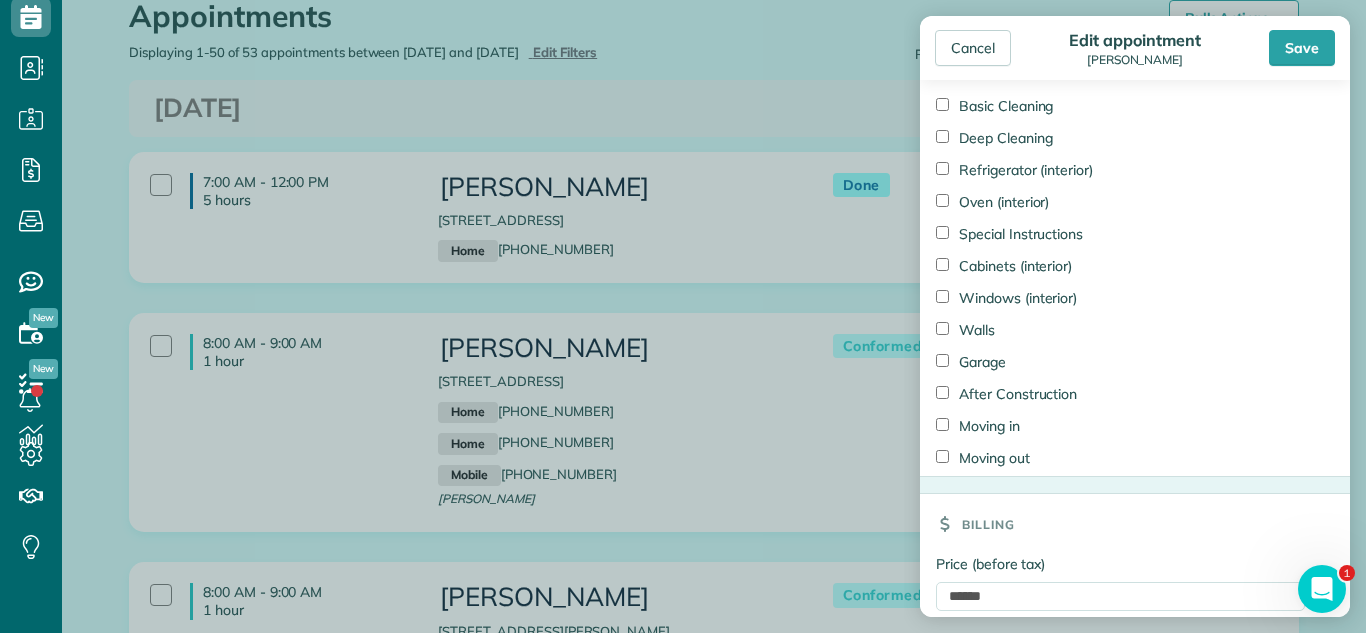 scroll, scrollTop: 1638, scrollLeft: 0, axis: vertical 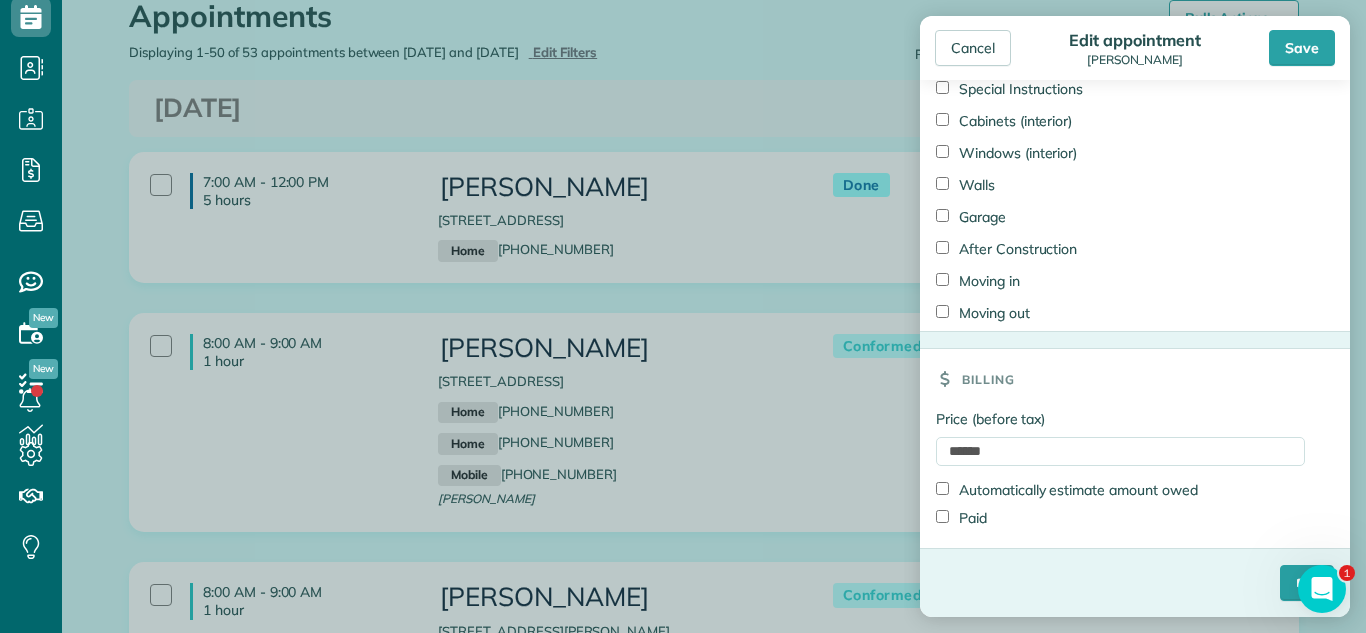 click on "Paid" at bounding box center [961, 518] 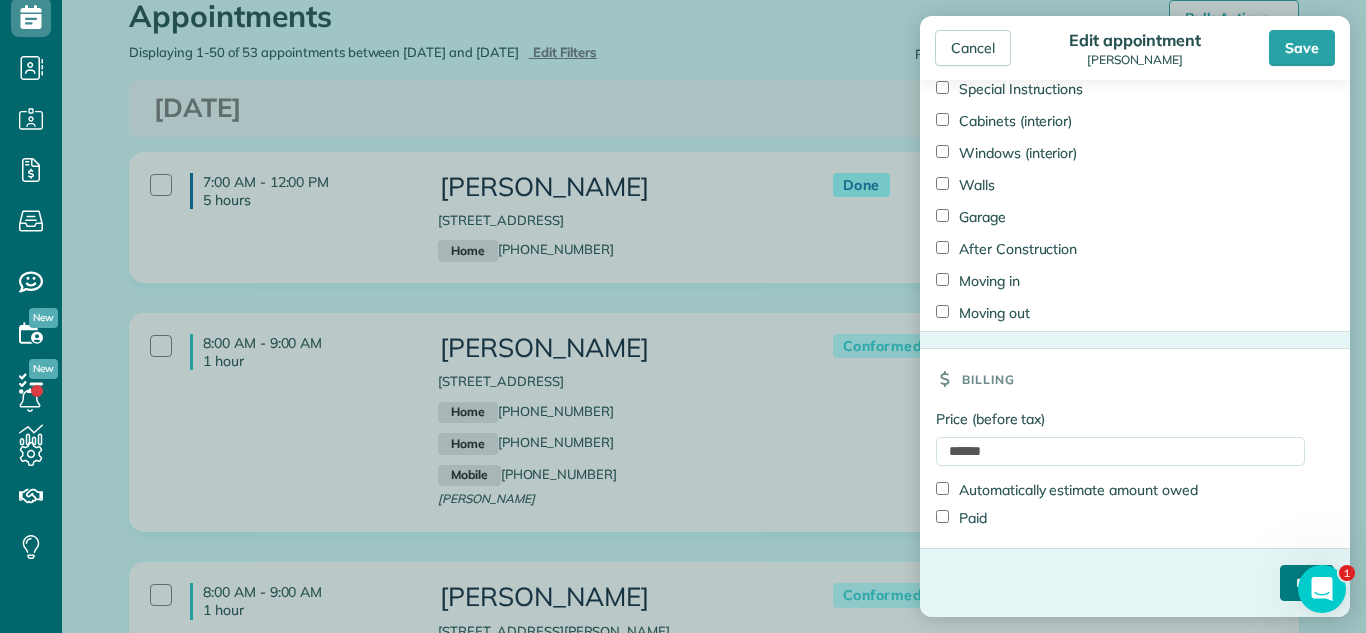 click on "****" at bounding box center [1307, 583] 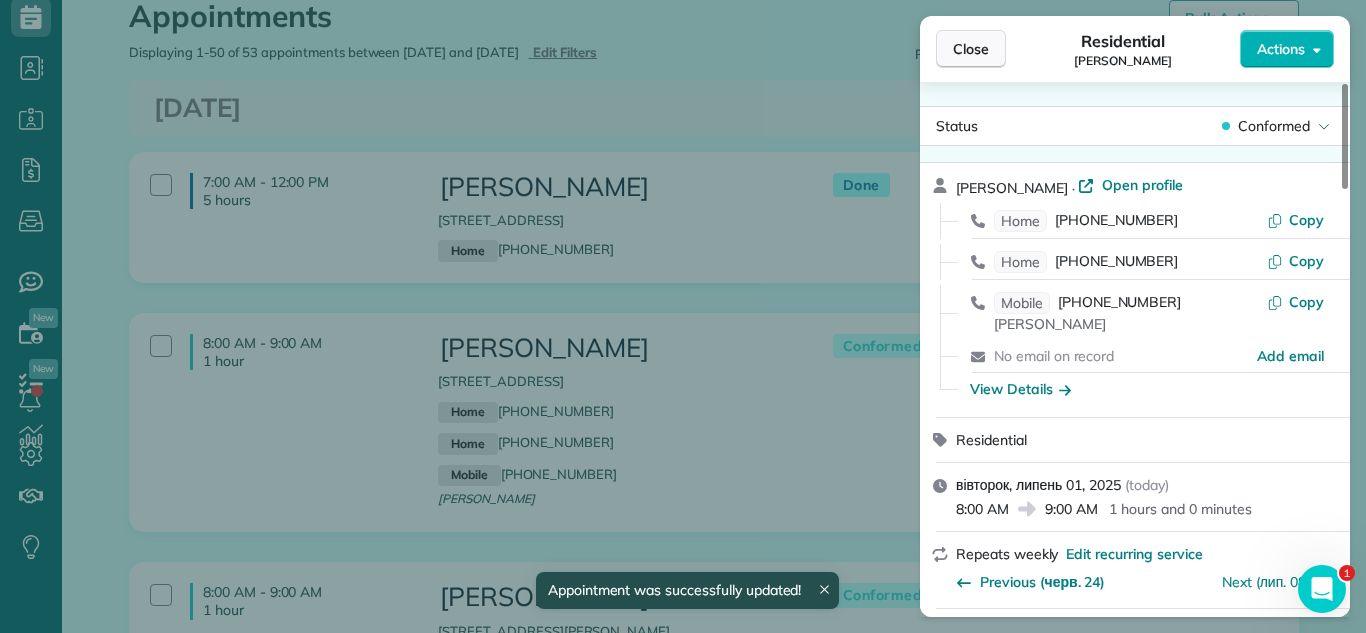click on "Close" at bounding box center [971, 49] 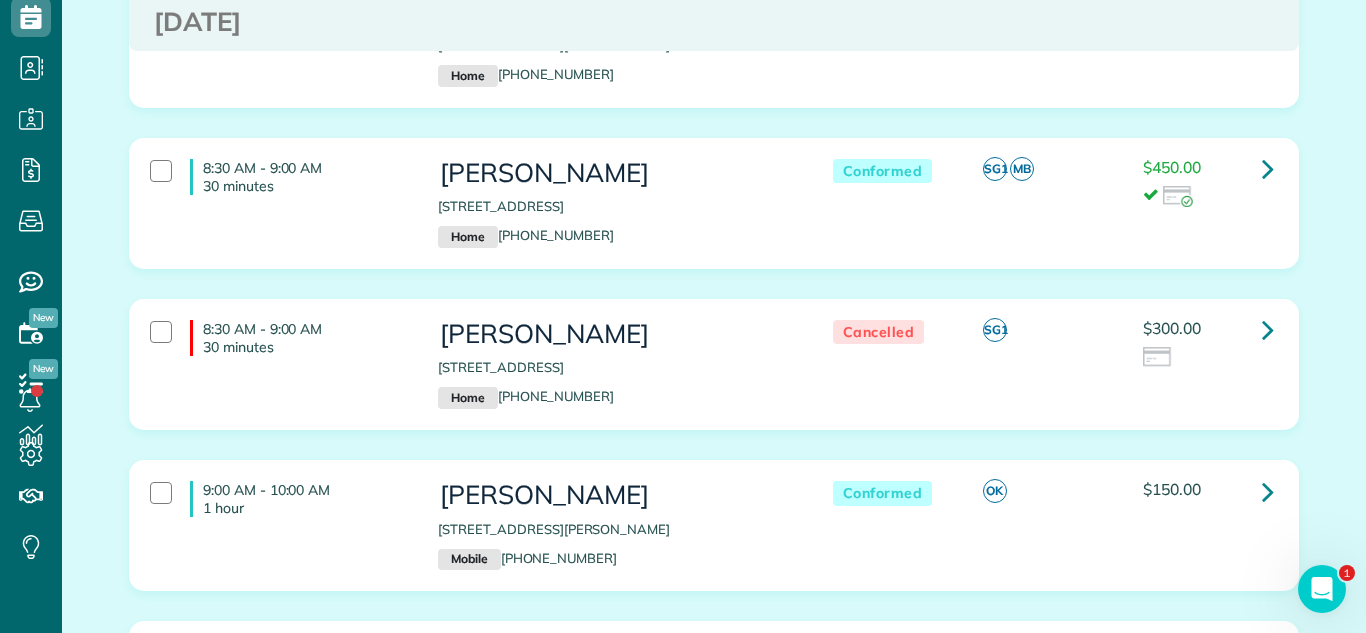 scroll, scrollTop: 0, scrollLeft: 0, axis: both 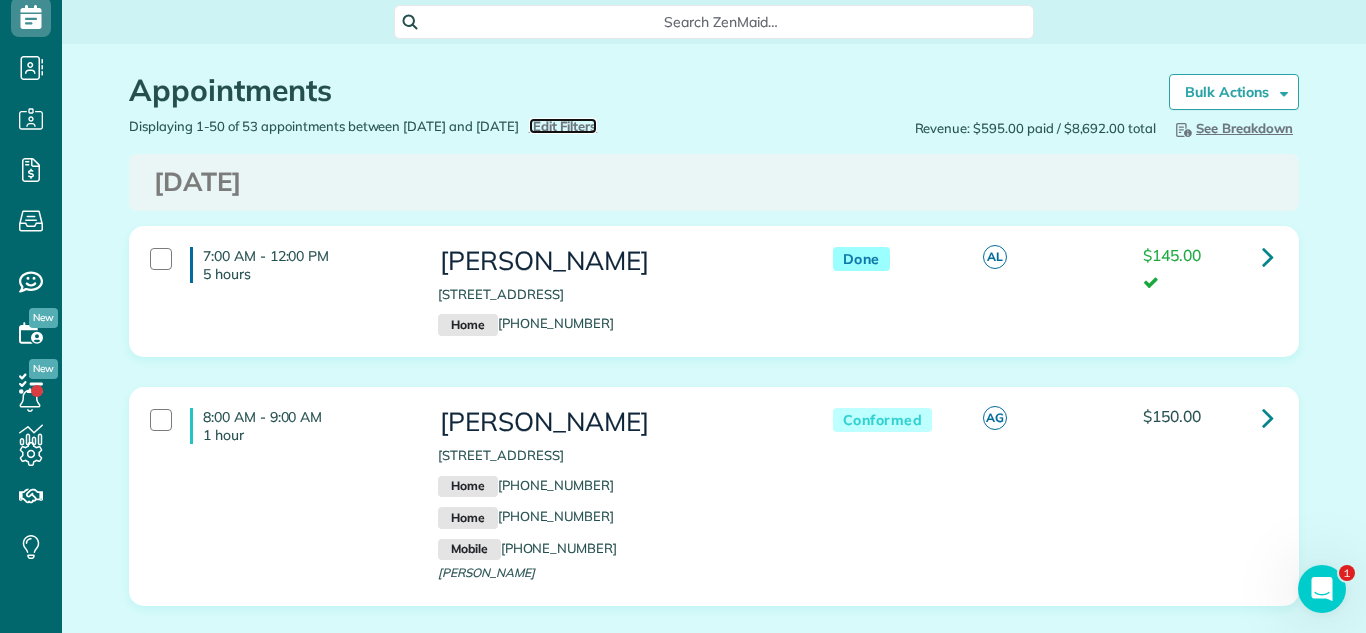 click on "Edit Filters" at bounding box center (565, 126) 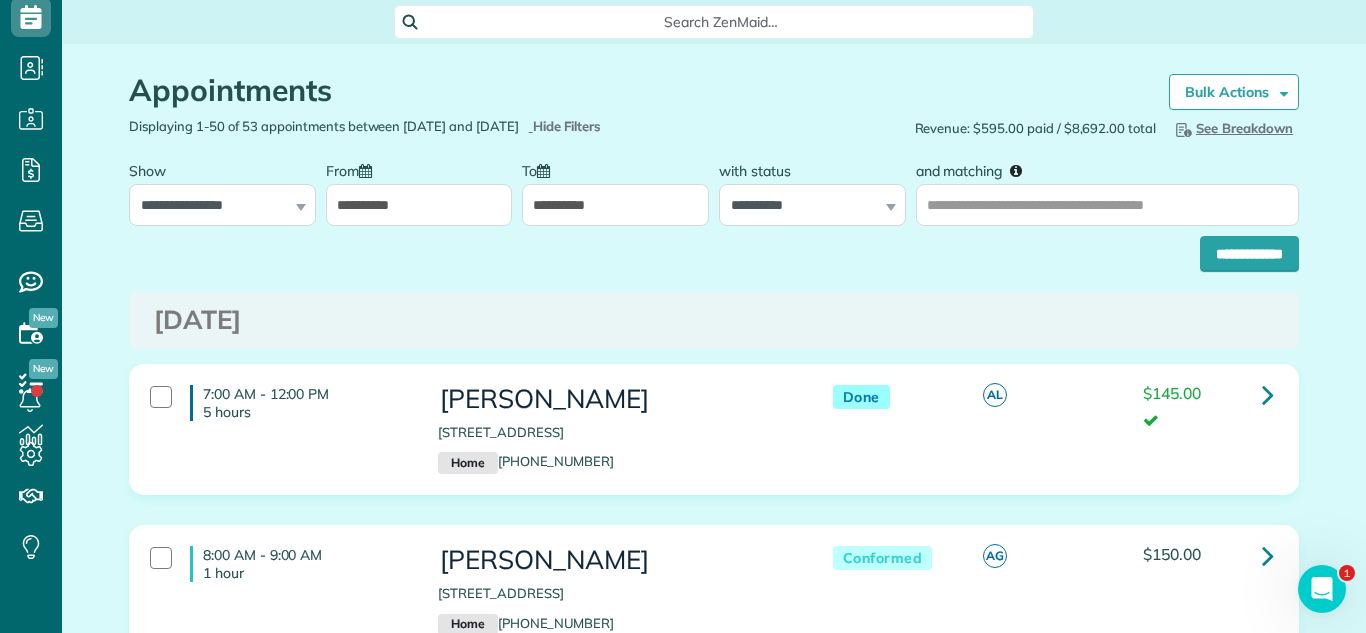 click on "**********" at bounding box center [419, 205] 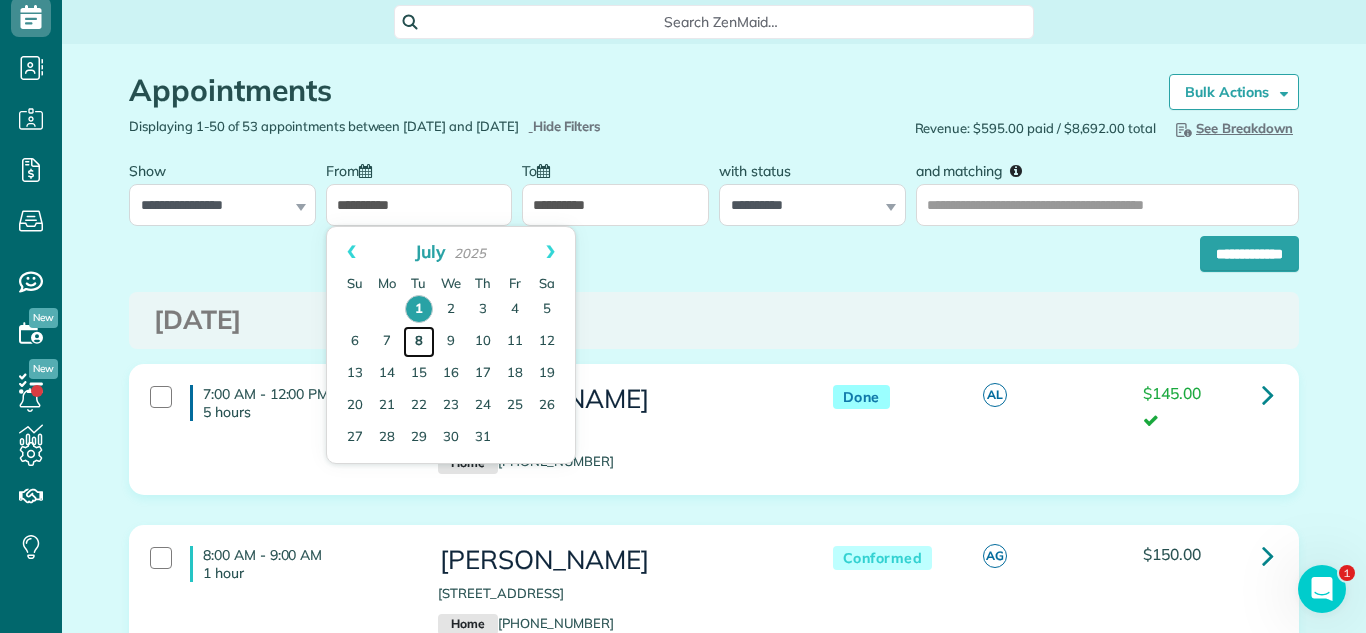 click on "8" at bounding box center (419, 342) 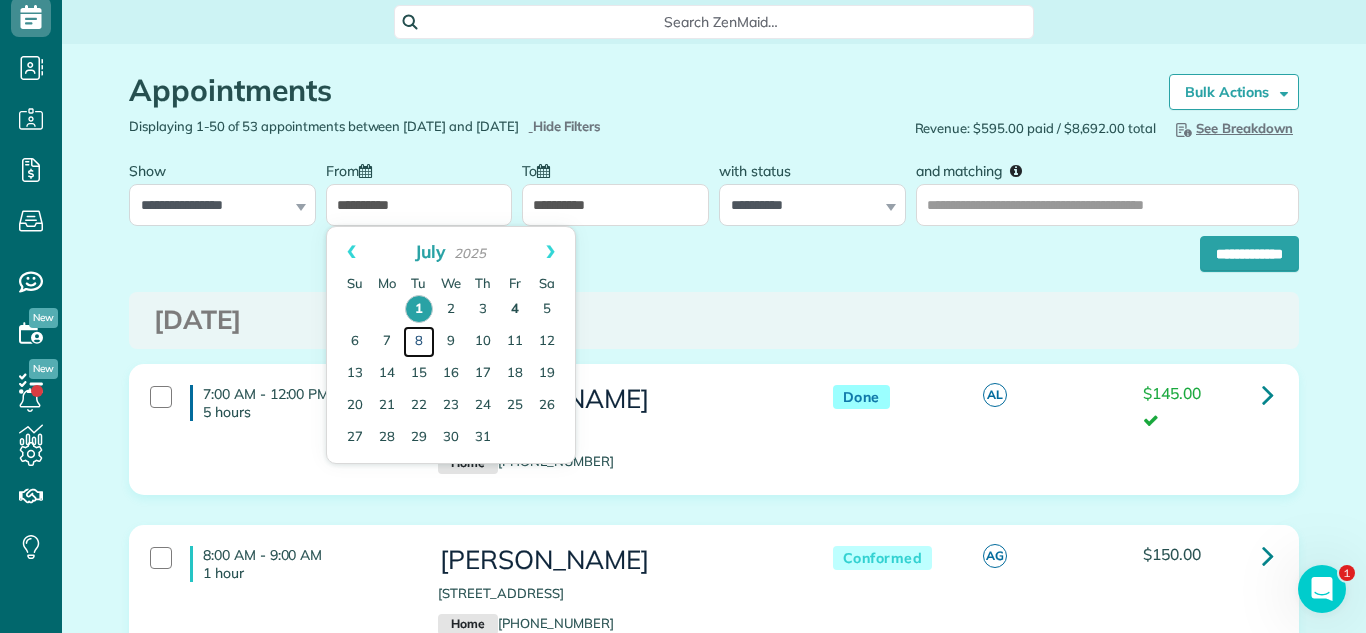 type on "**********" 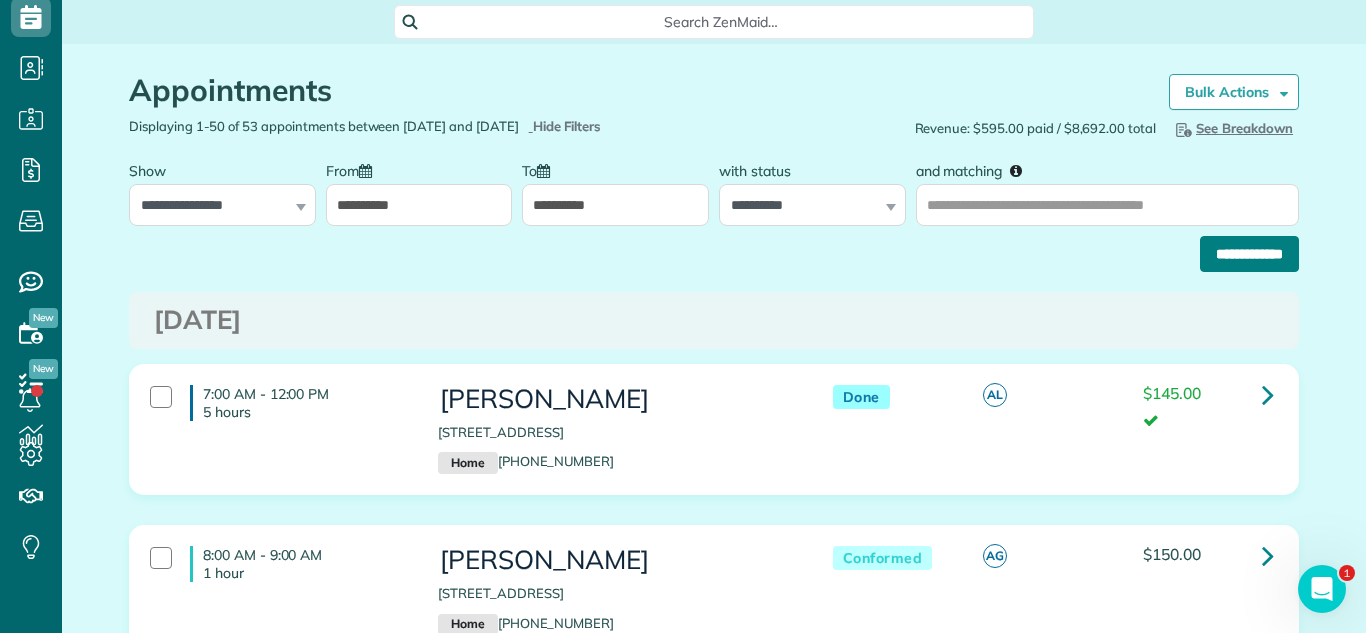 click on "**********" at bounding box center [1249, 254] 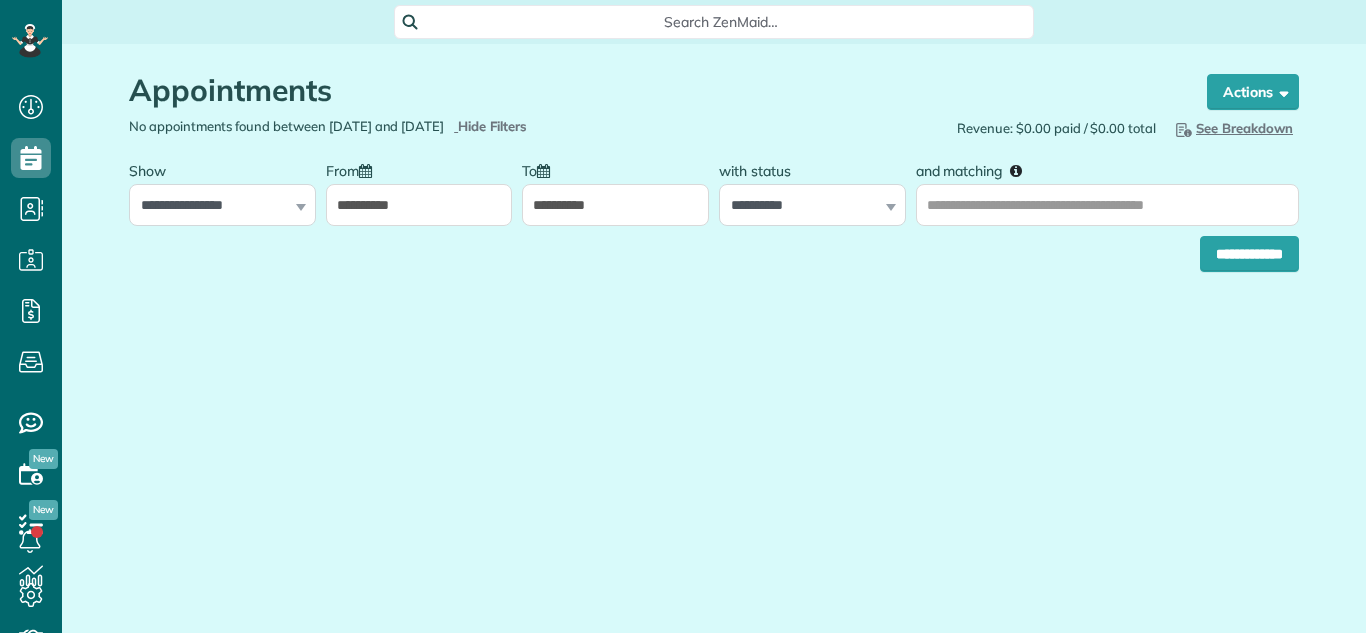 scroll, scrollTop: 0, scrollLeft: 0, axis: both 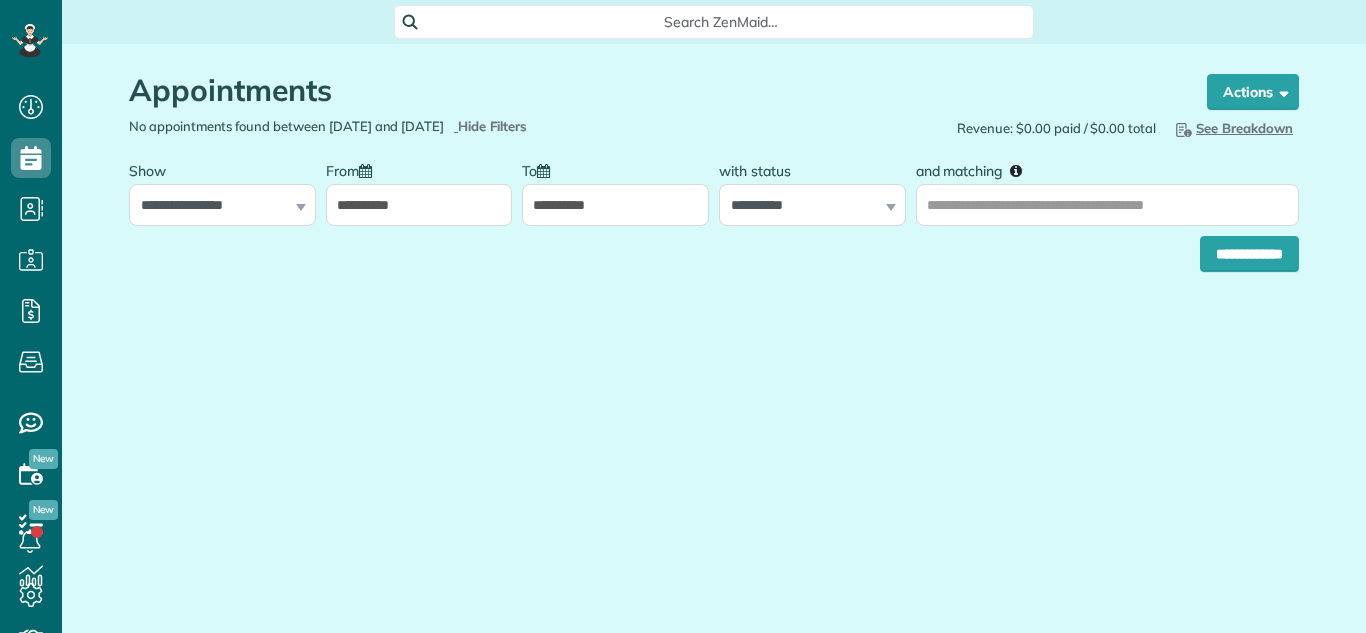click on "**********" at bounding box center [615, 205] 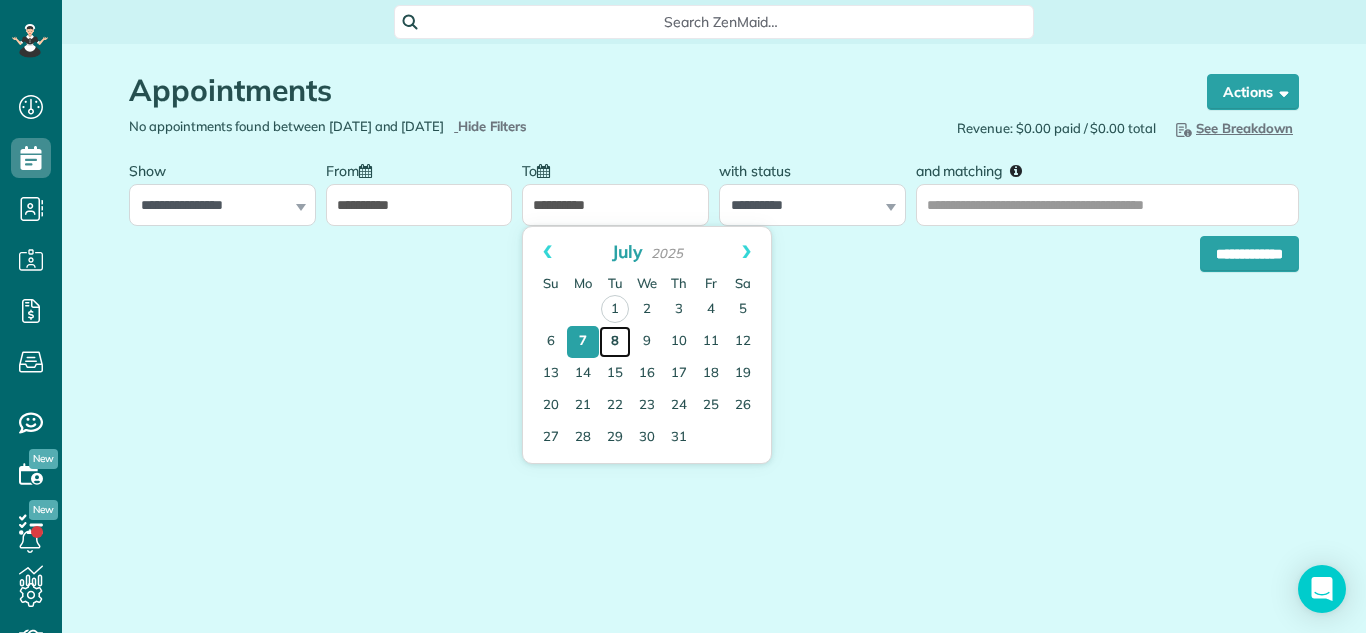 click on "8" at bounding box center [615, 342] 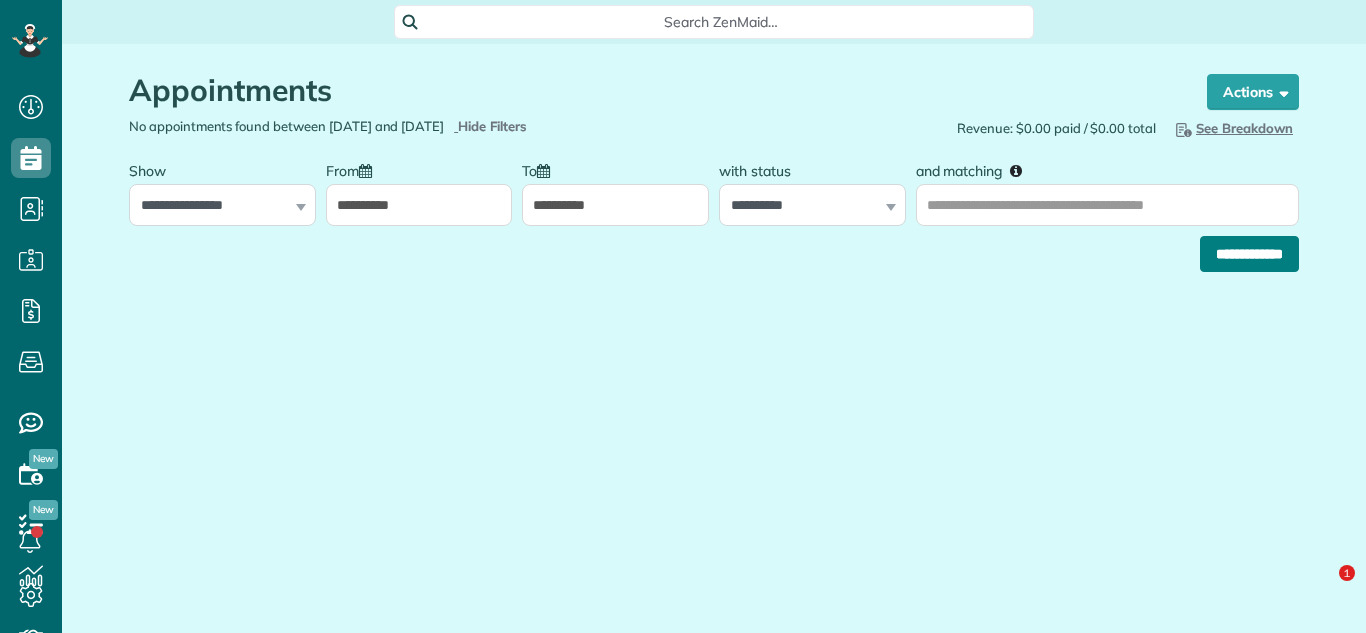 click on "**********" at bounding box center (1249, 254) 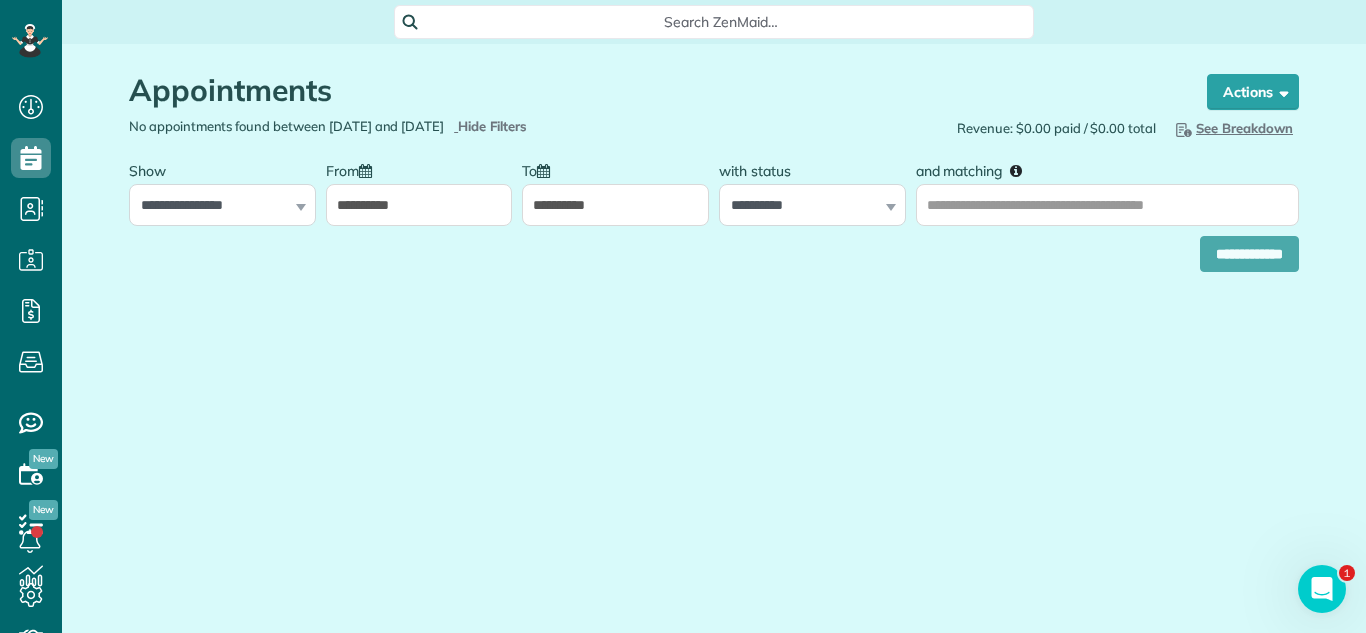 scroll, scrollTop: 0, scrollLeft: 0, axis: both 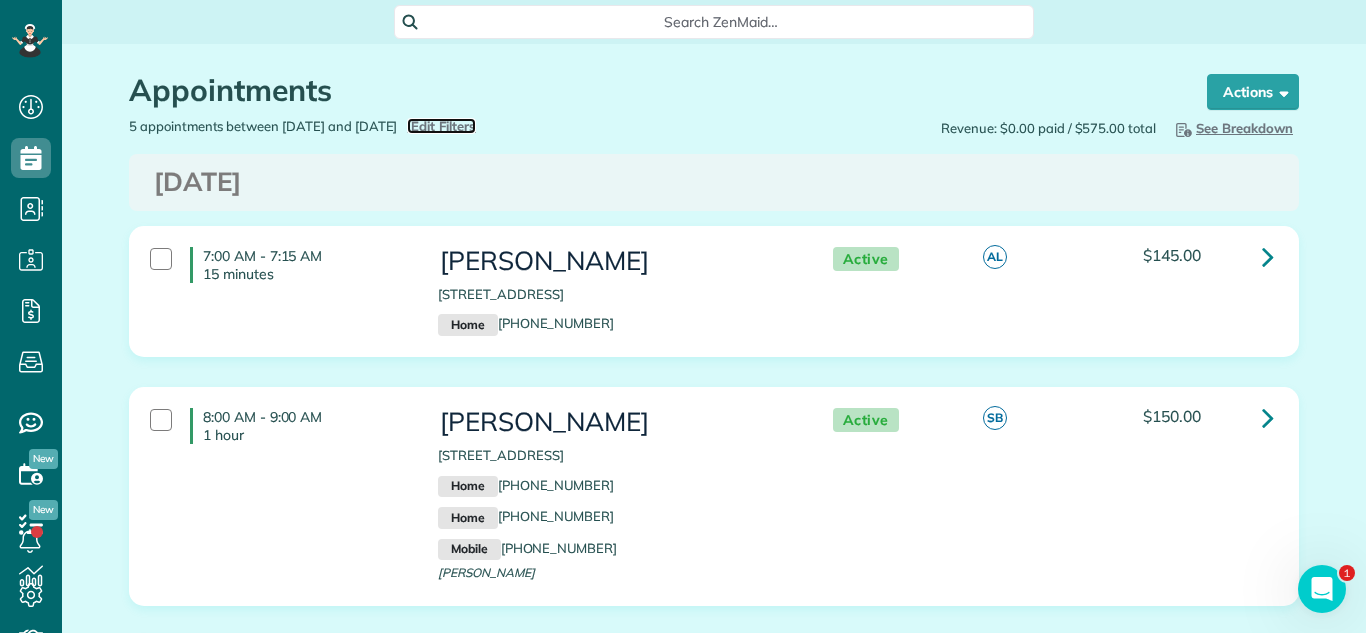 click on "Edit Filters" at bounding box center (443, 126) 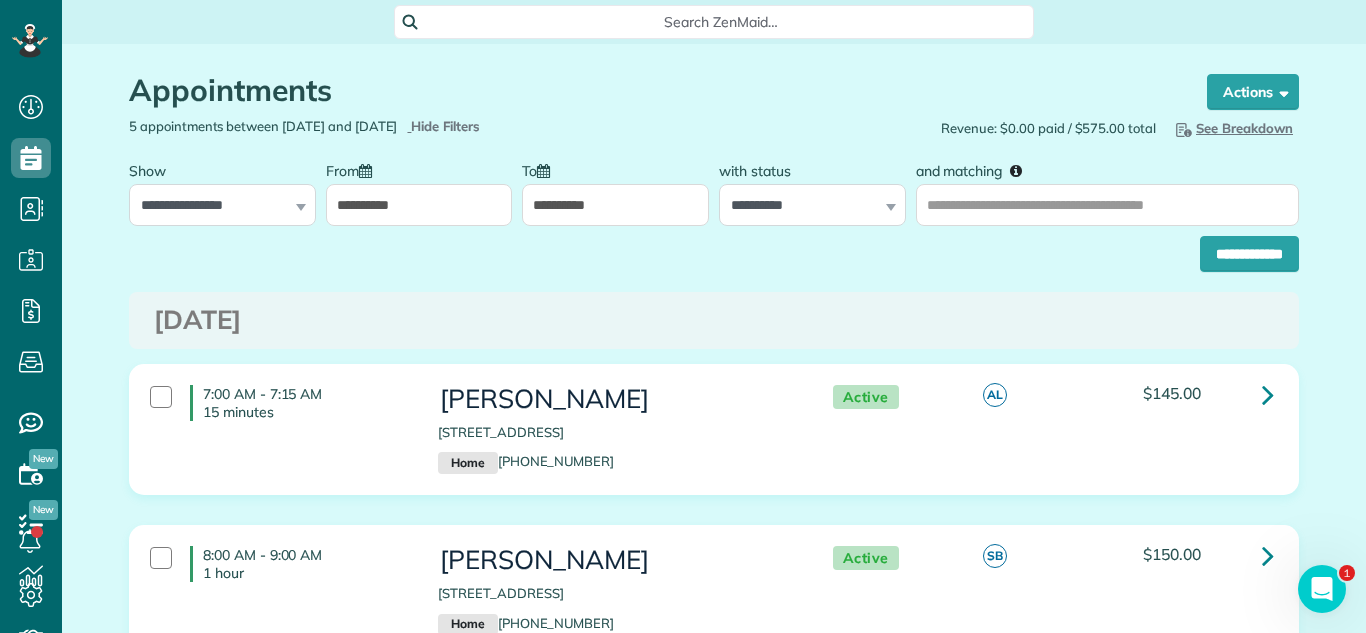 click on "**********" at bounding box center [419, 205] 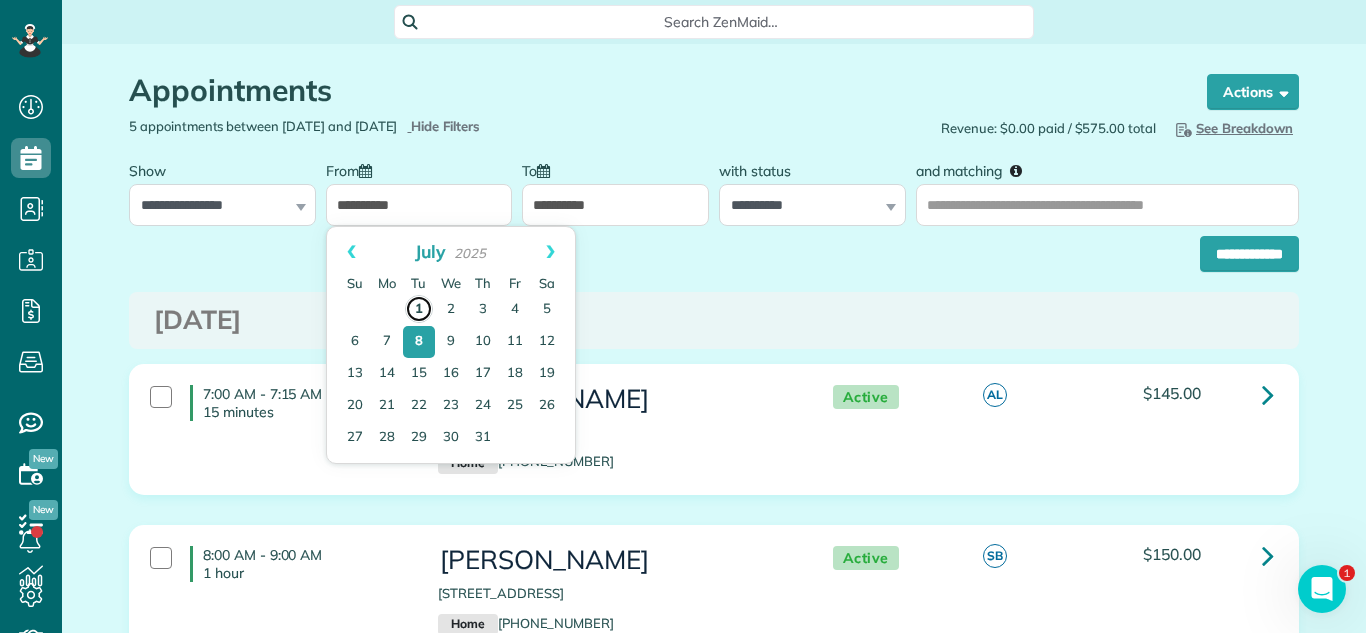 click on "1" at bounding box center (419, 309) 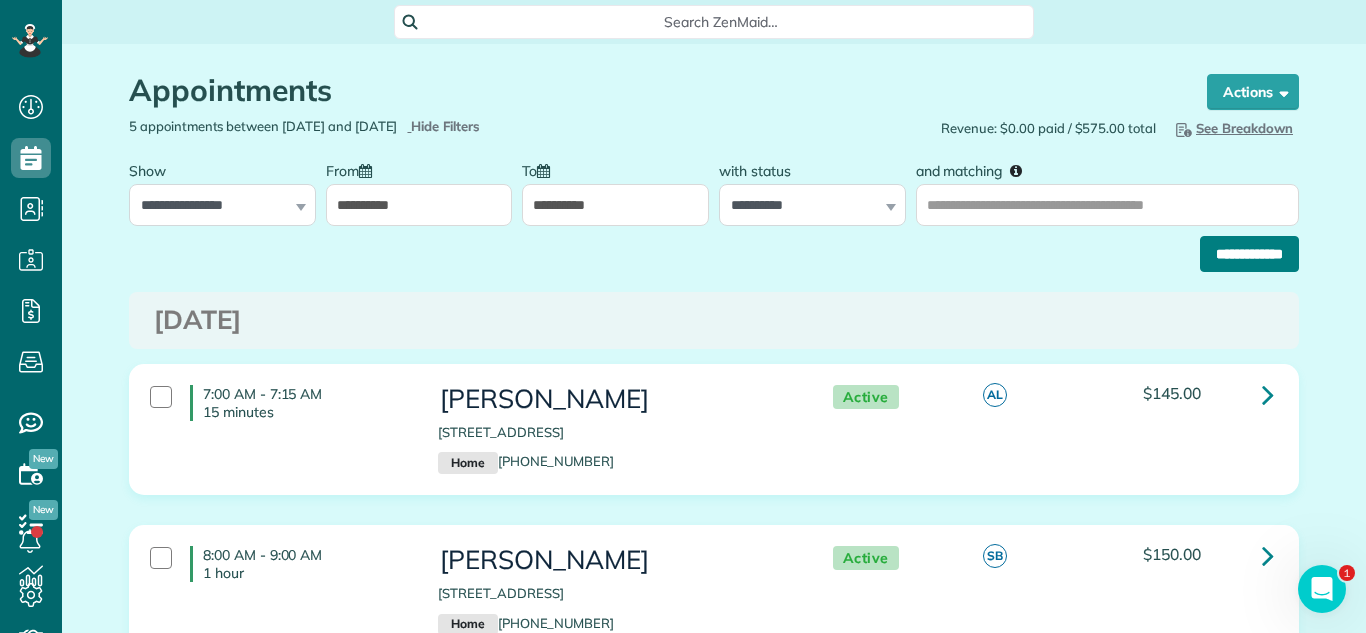 click on "**********" at bounding box center (1249, 254) 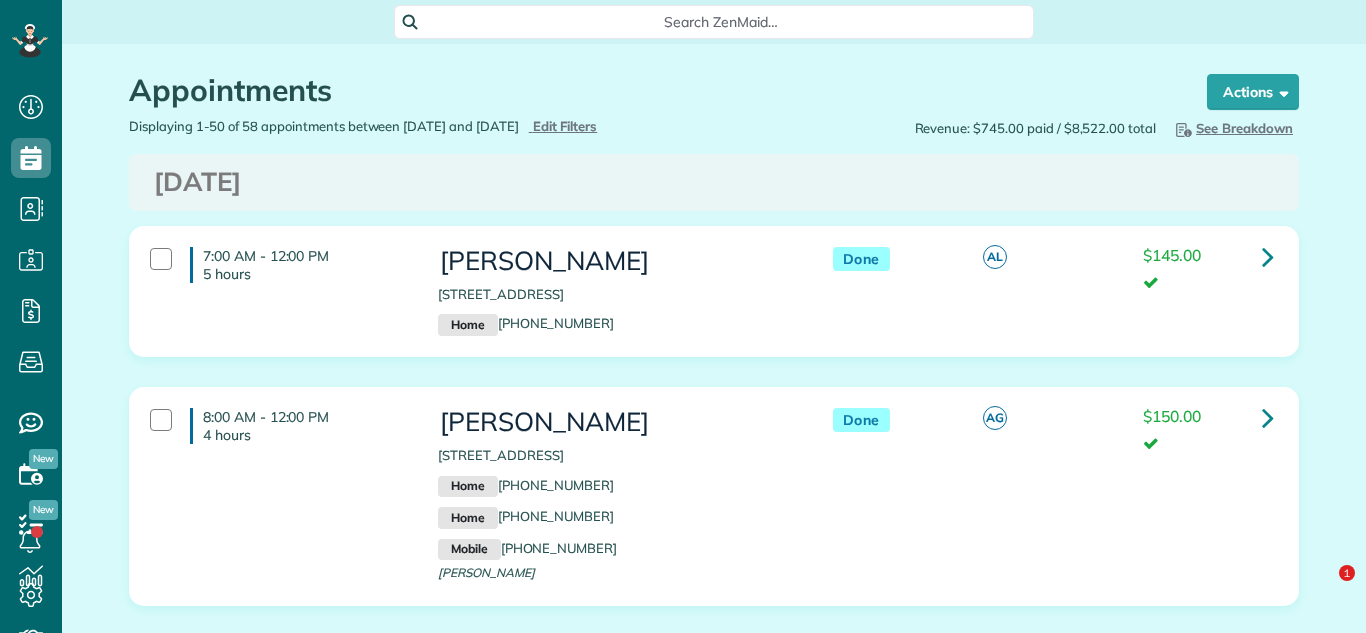 scroll, scrollTop: 0, scrollLeft: 0, axis: both 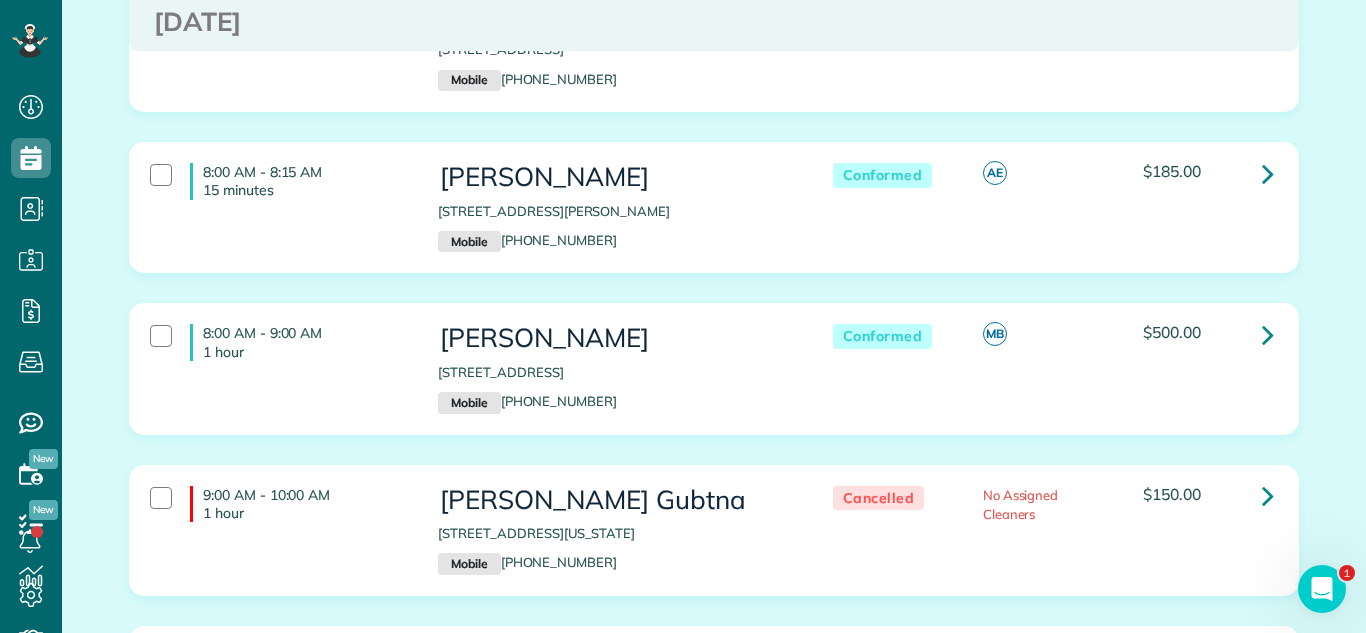 click on "[DATE]
7:00 AM - 12:00 PM
5 hours
[PERSON_NAME]
[STREET_ADDRESS]
Home
[PHONE_NUMBER]
Done
AL" at bounding box center (714, 2682) 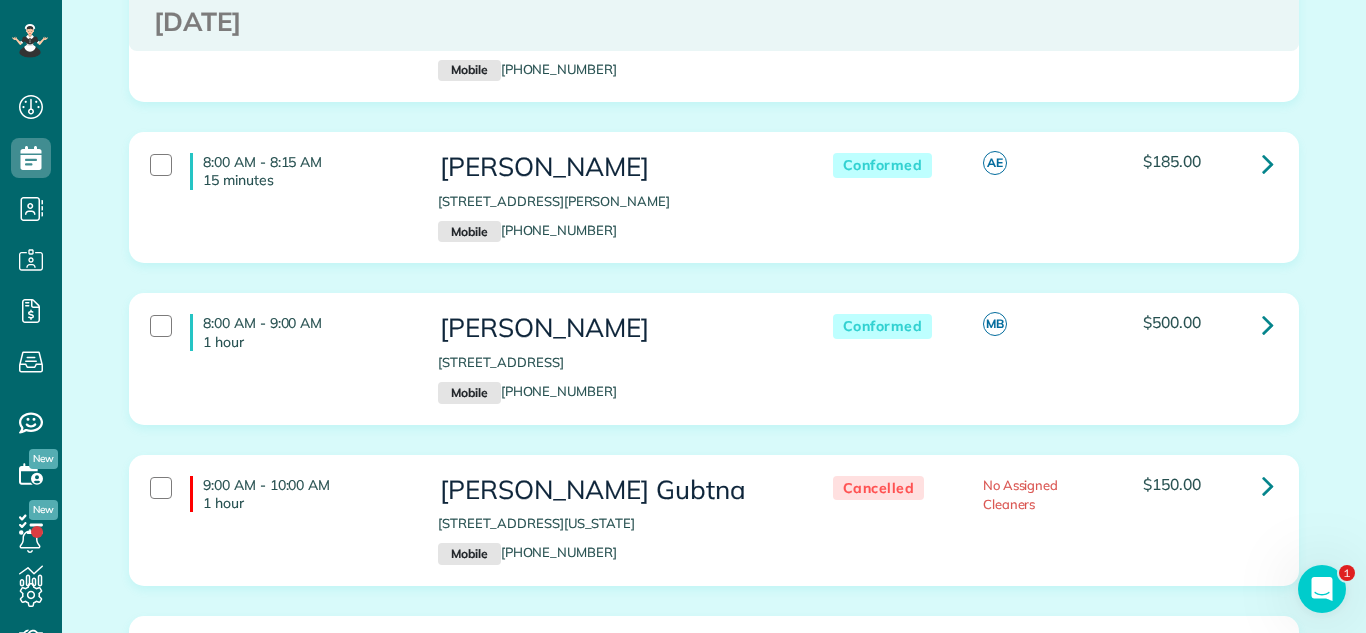click on "8:00 AM -  8:15 AM
15 minutes
[PERSON_NAME]
[STREET_ADDRESS][PERSON_NAME]
Mobile
[PHONE_NUMBER]
Conformed
AE
$185.00" at bounding box center (714, 212) 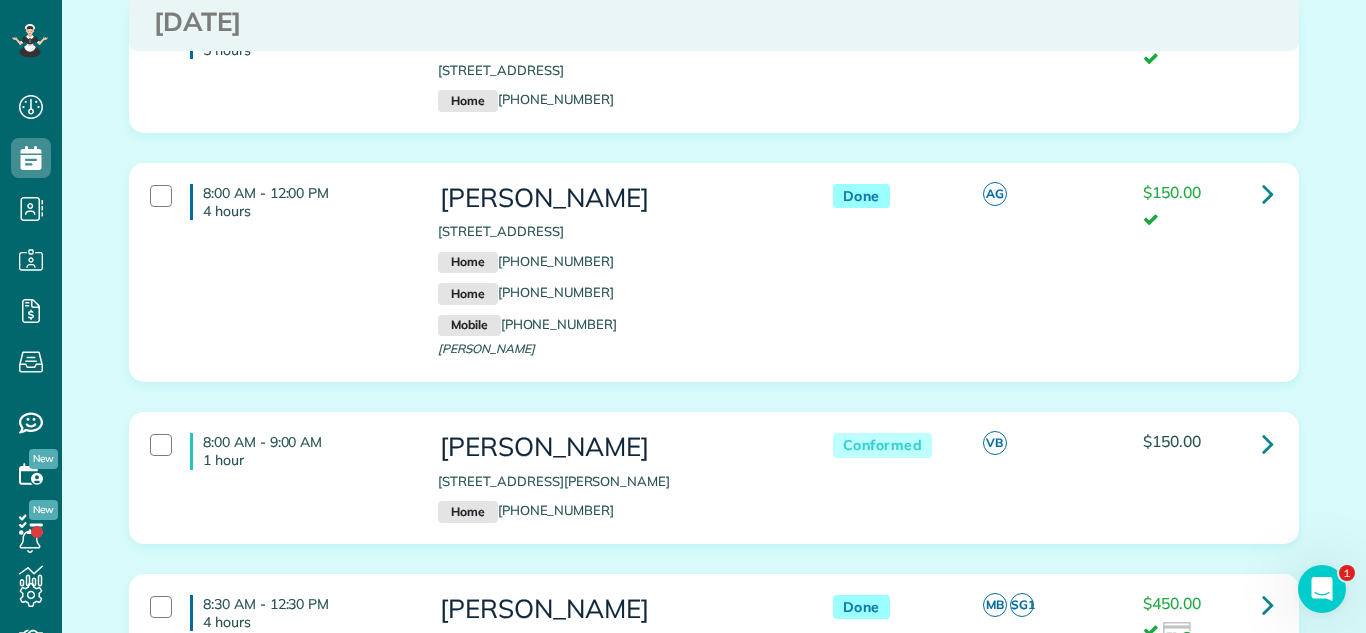 scroll, scrollTop: 166, scrollLeft: 0, axis: vertical 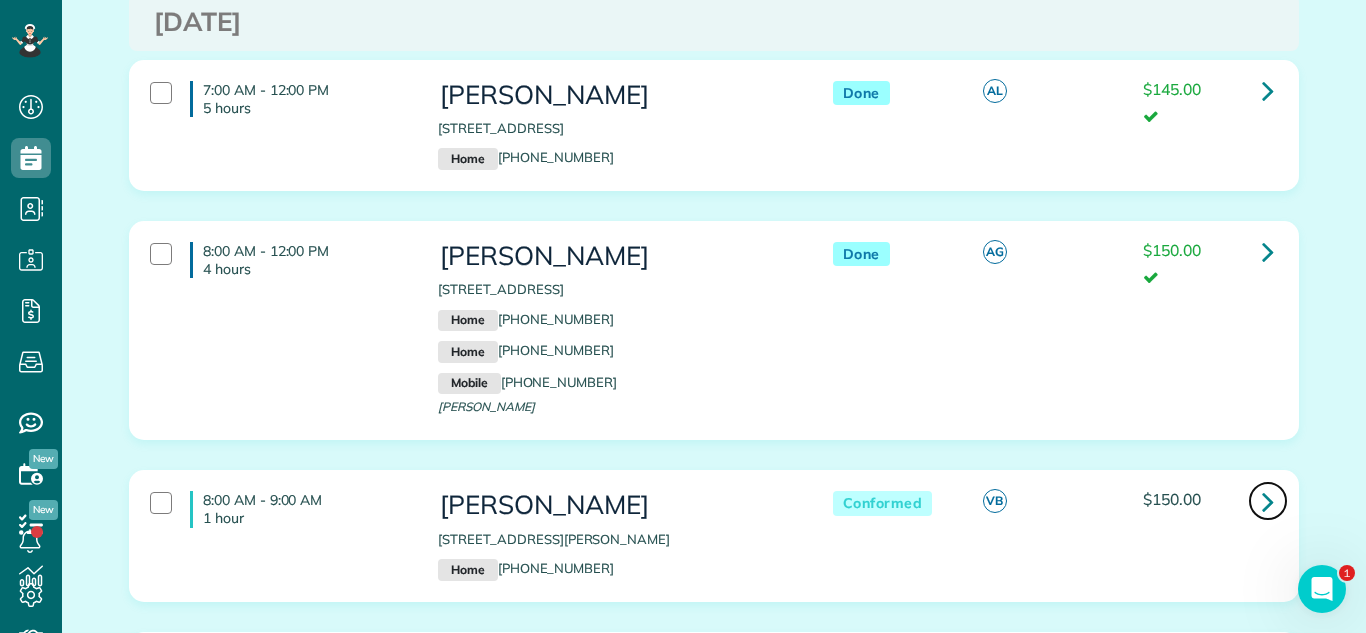 click at bounding box center (1268, 501) 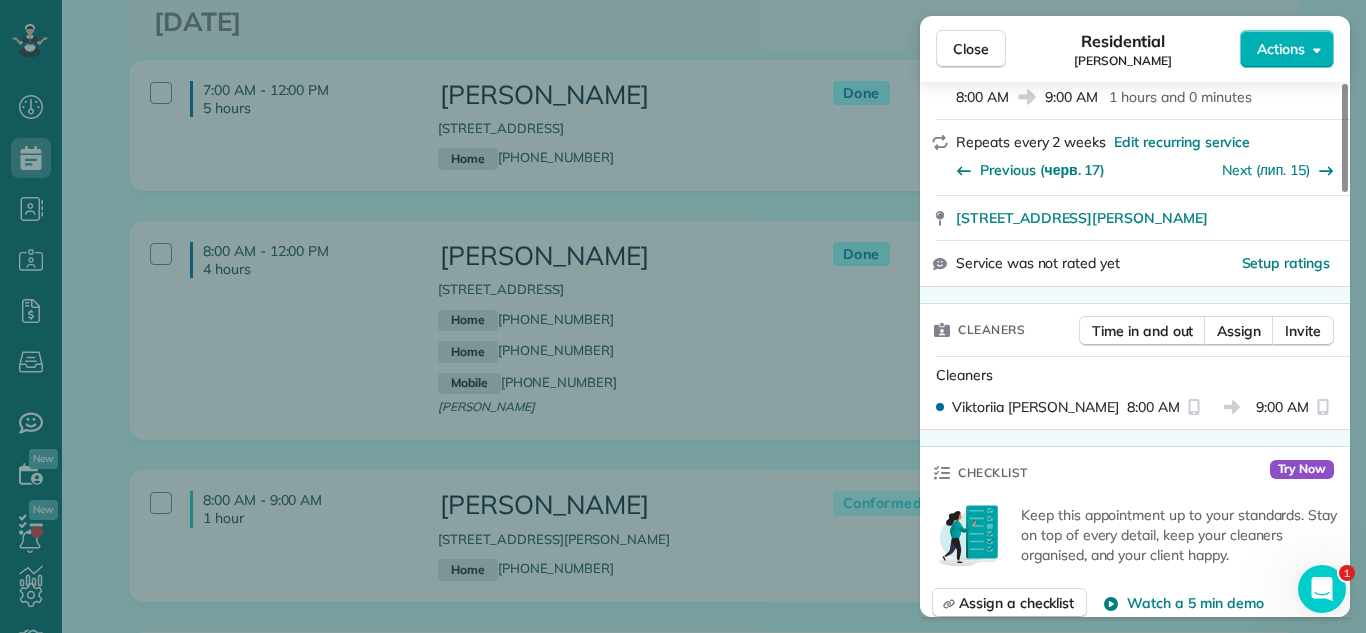 scroll, scrollTop: 291, scrollLeft: 0, axis: vertical 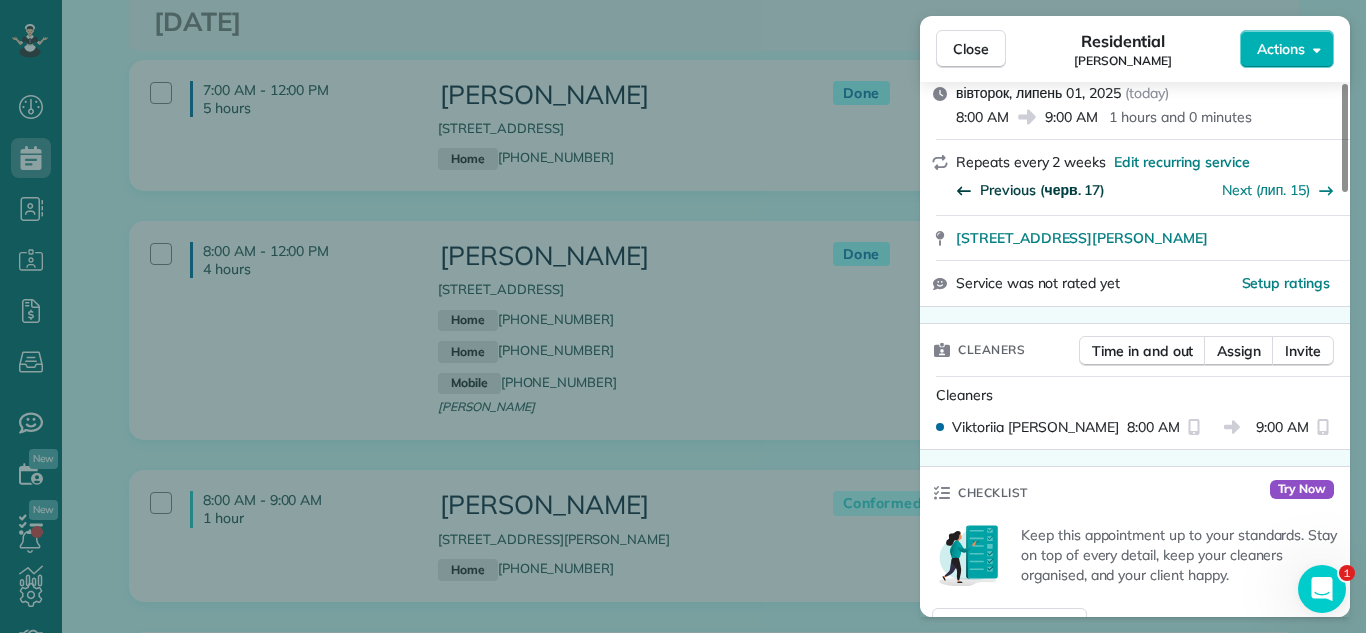 click on "Previous (черв. 17)" at bounding box center (1042, 190) 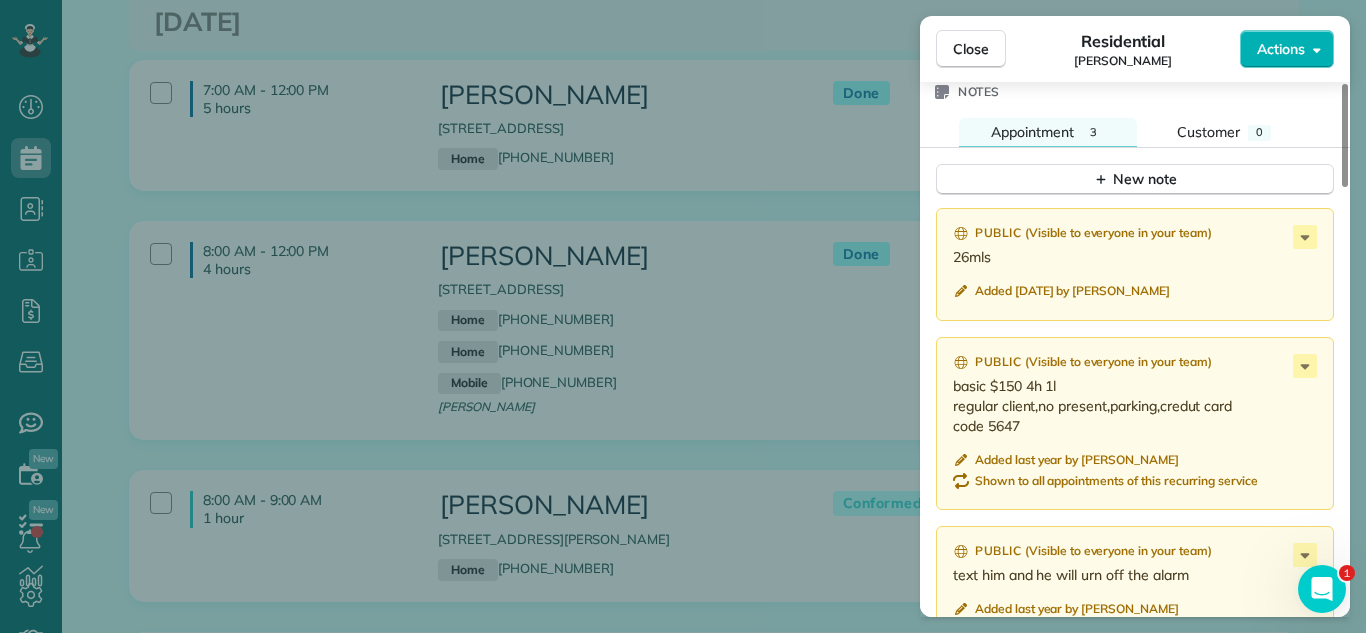 scroll, scrollTop: 1829, scrollLeft: 0, axis: vertical 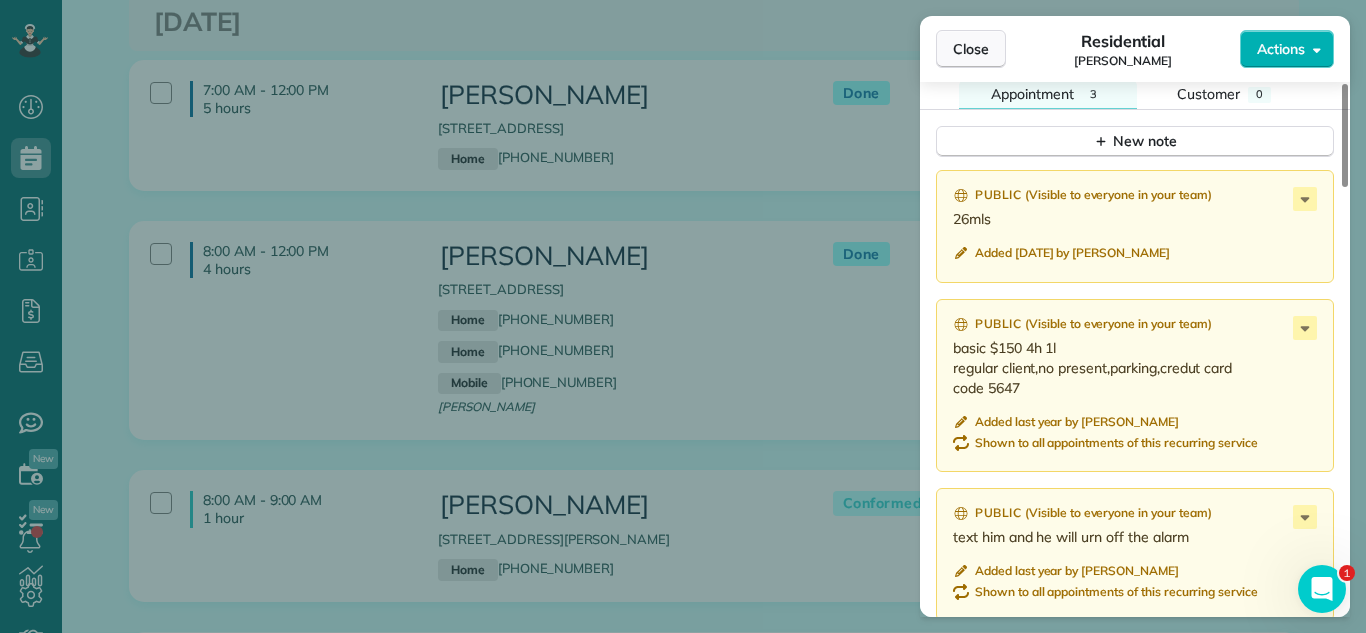 click on "Close" at bounding box center [971, 49] 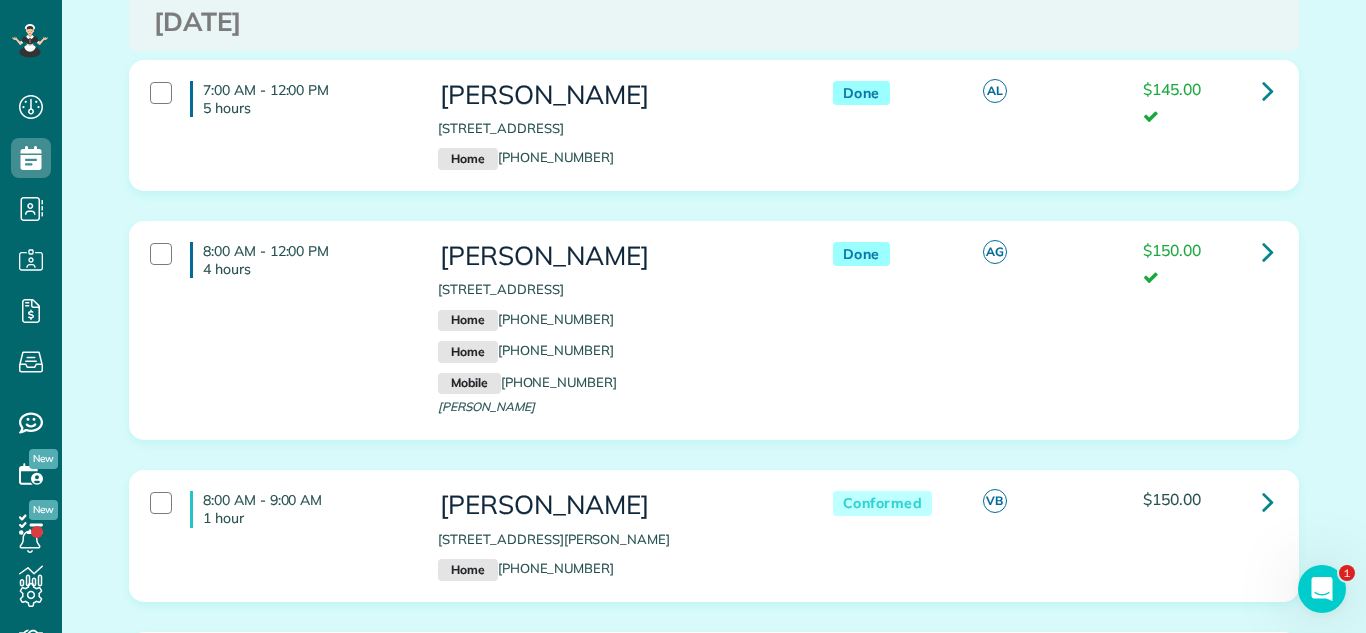 drag, startPoint x: 425, startPoint y: 538, endPoint x: 709, endPoint y: 540, distance: 284.00705 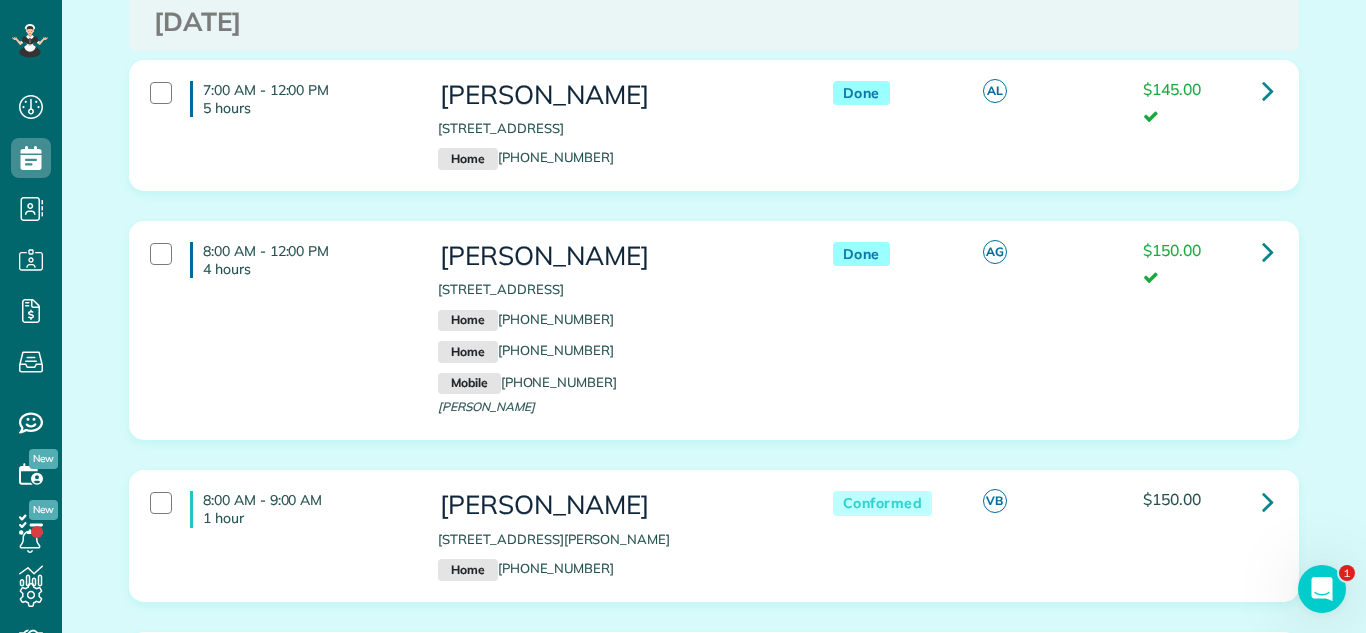 click on "8:00 AM - 12:00 PM
4 hours
[PERSON_NAME]
[STREET_ADDRESS]
Home
[PHONE_NUMBER]
Home
[PHONE_NUMBER]
Mobile
[PHONE_NUMBER]
[PERSON_NAME]
Done" at bounding box center (714, 345) 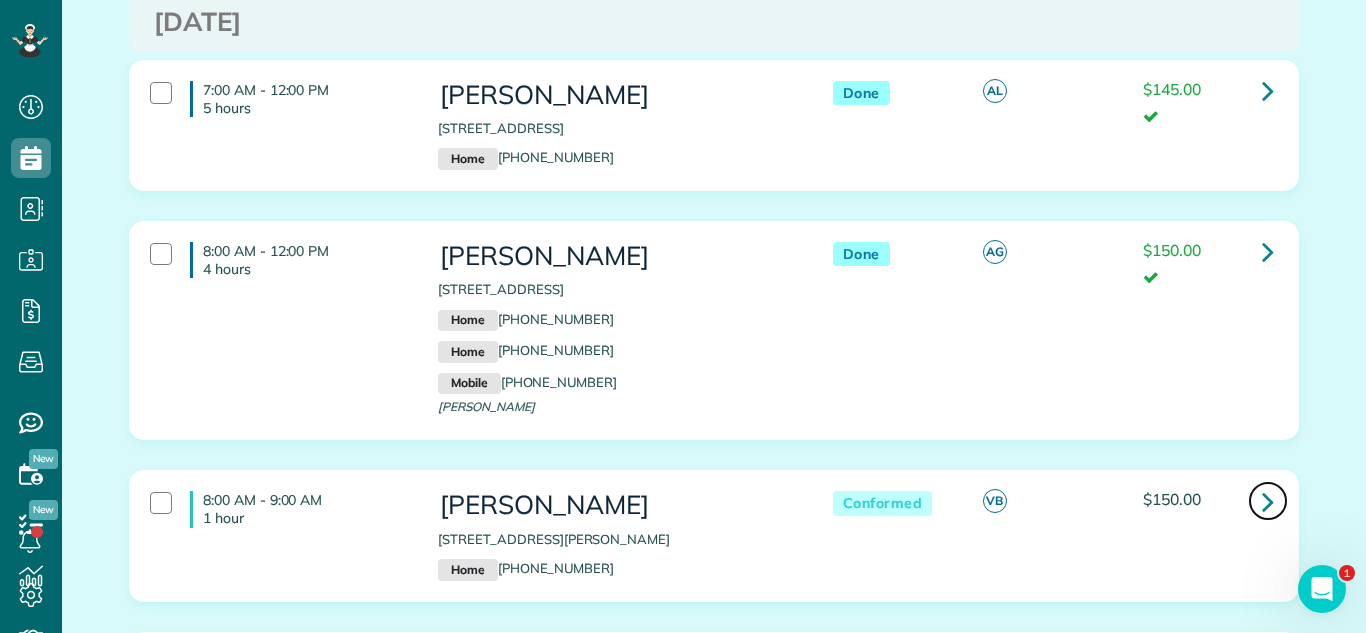 click at bounding box center (1268, 501) 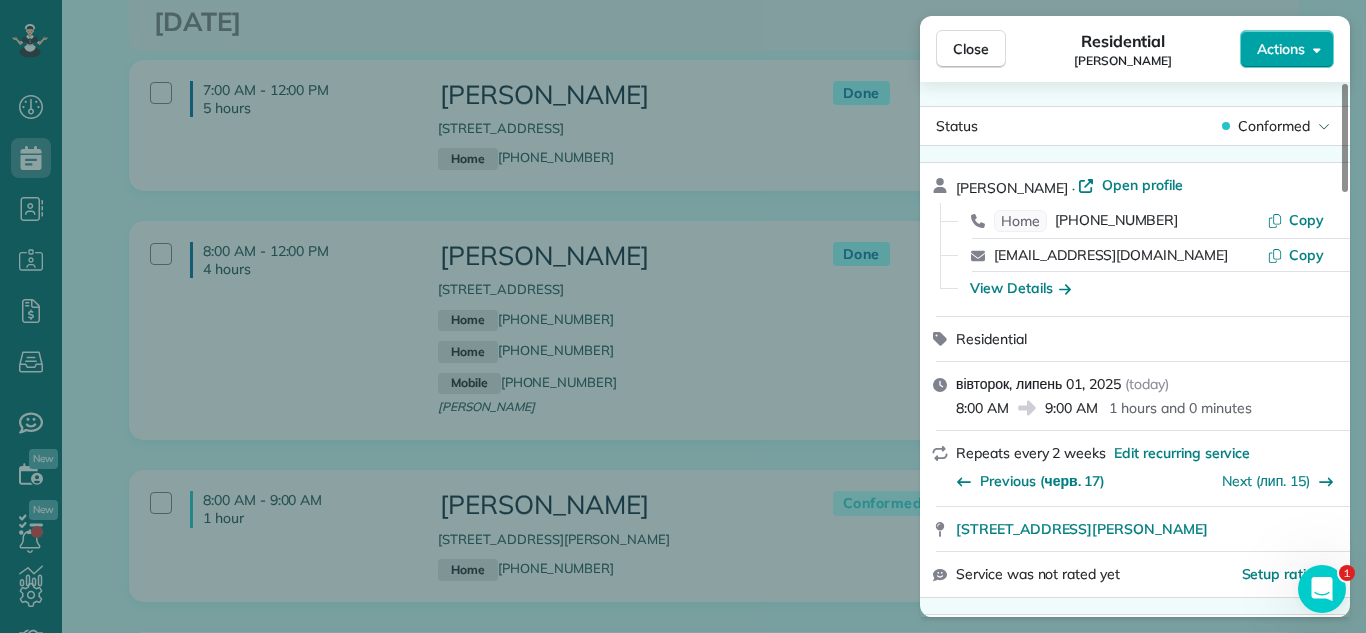 click on "Actions" at bounding box center [1281, 49] 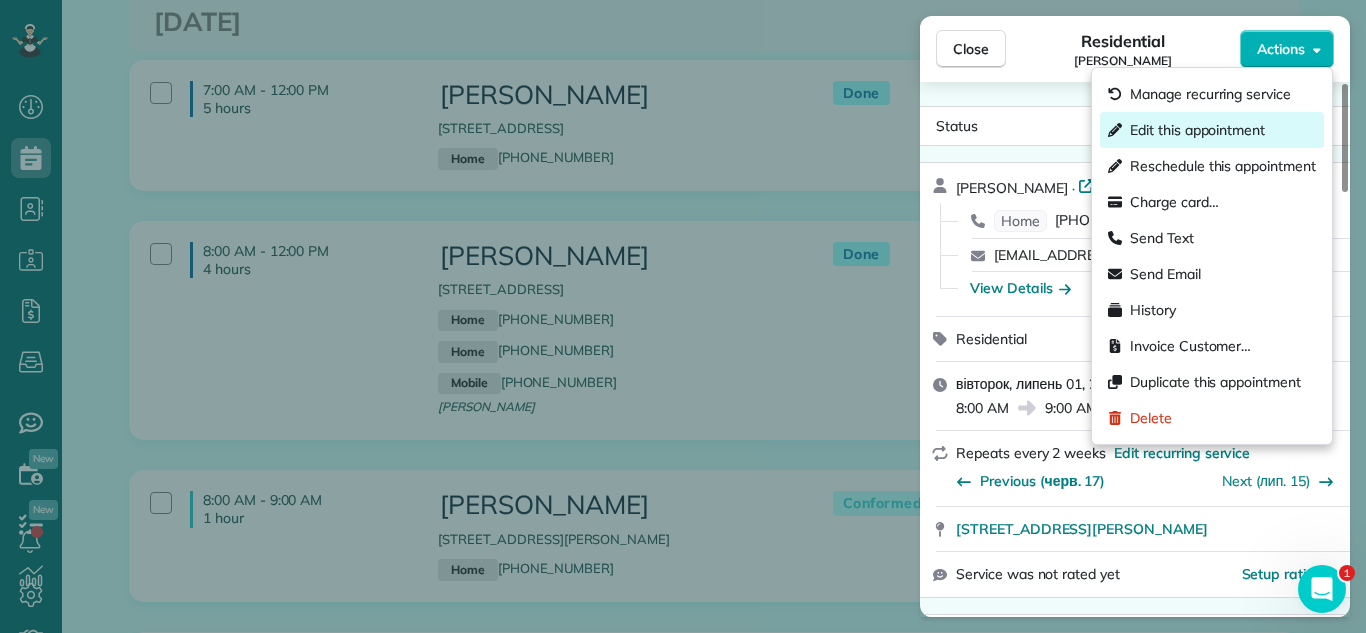 click on "Edit this appointment" at bounding box center [1197, 130] 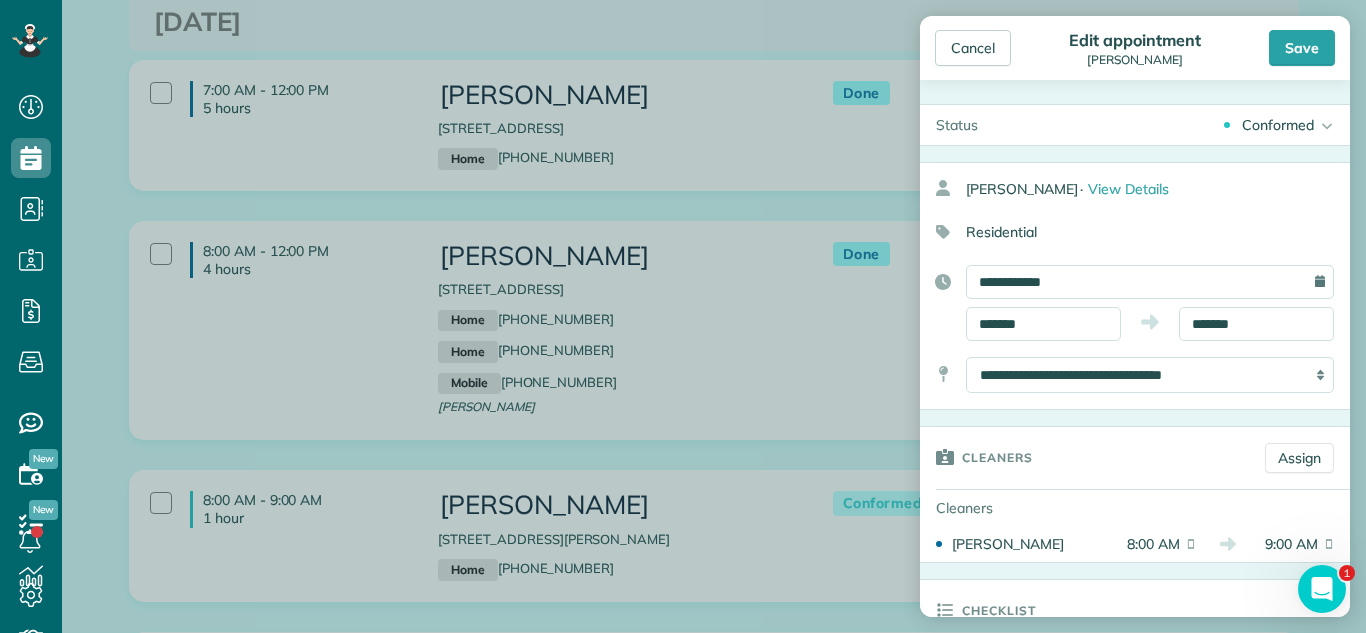 click on "Conformed
Active
Conformed
Cancelled
Done
Booked one day before" at bounding box center (1172, 125) 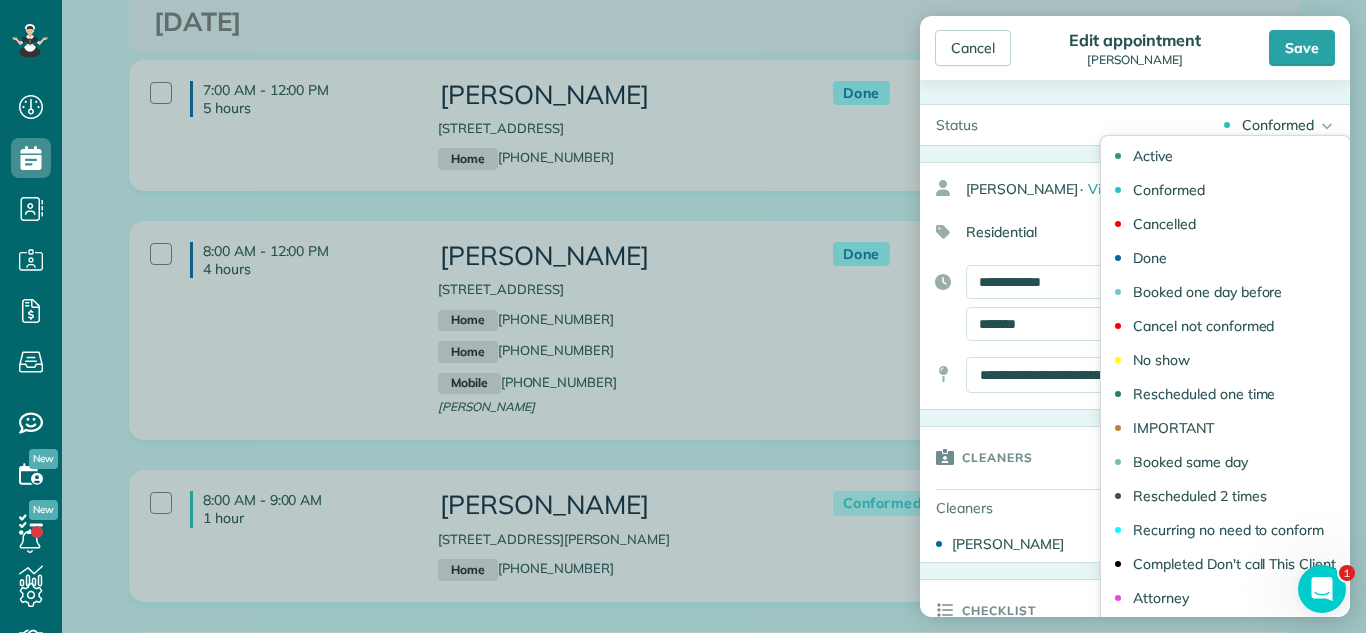 drag, startPoint x: 1204, startPoint y: 254, endPoint x: 1227, endPoint y: 343, distance: 91.92388 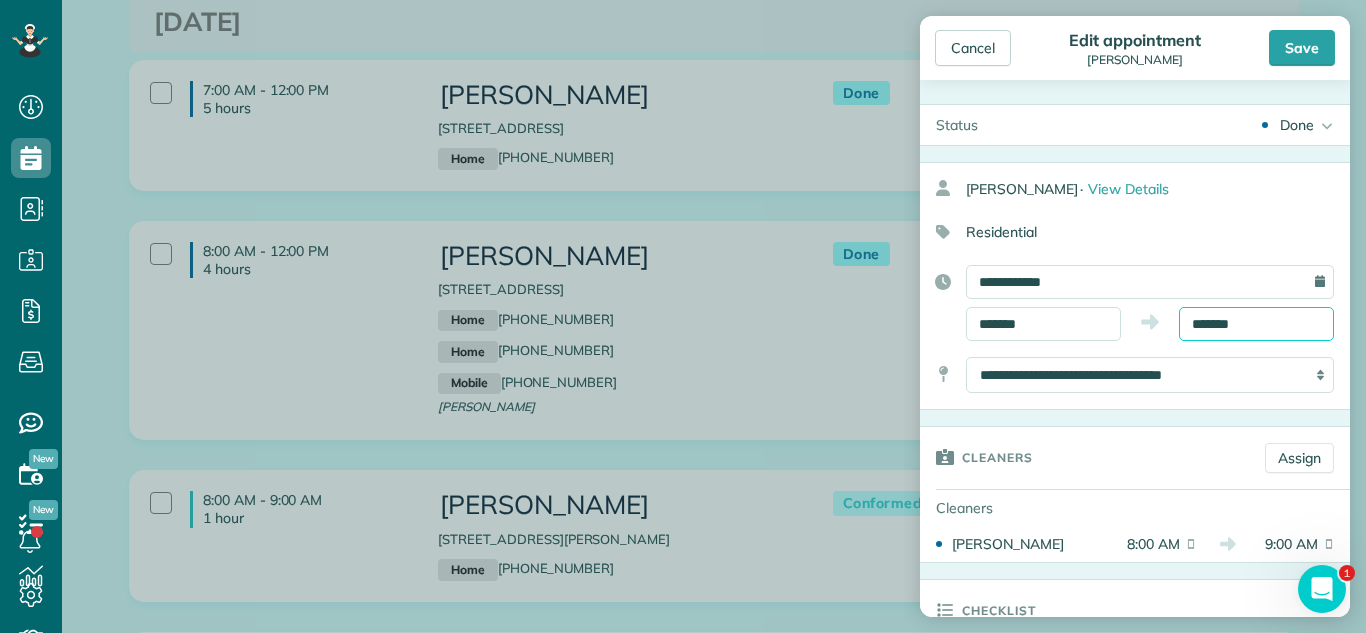 click on "*******" at bounding box center [1256, 324] 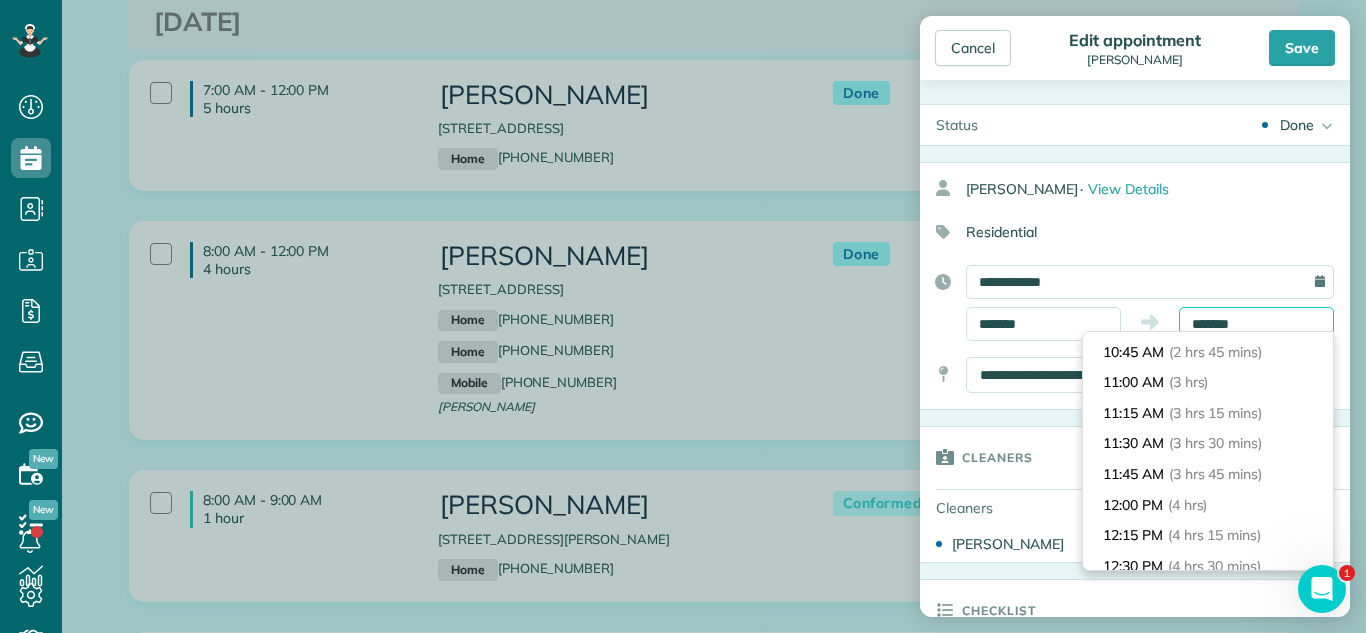 scroll, scrollTop: 405, scrollLeft: 0, axis: vertical 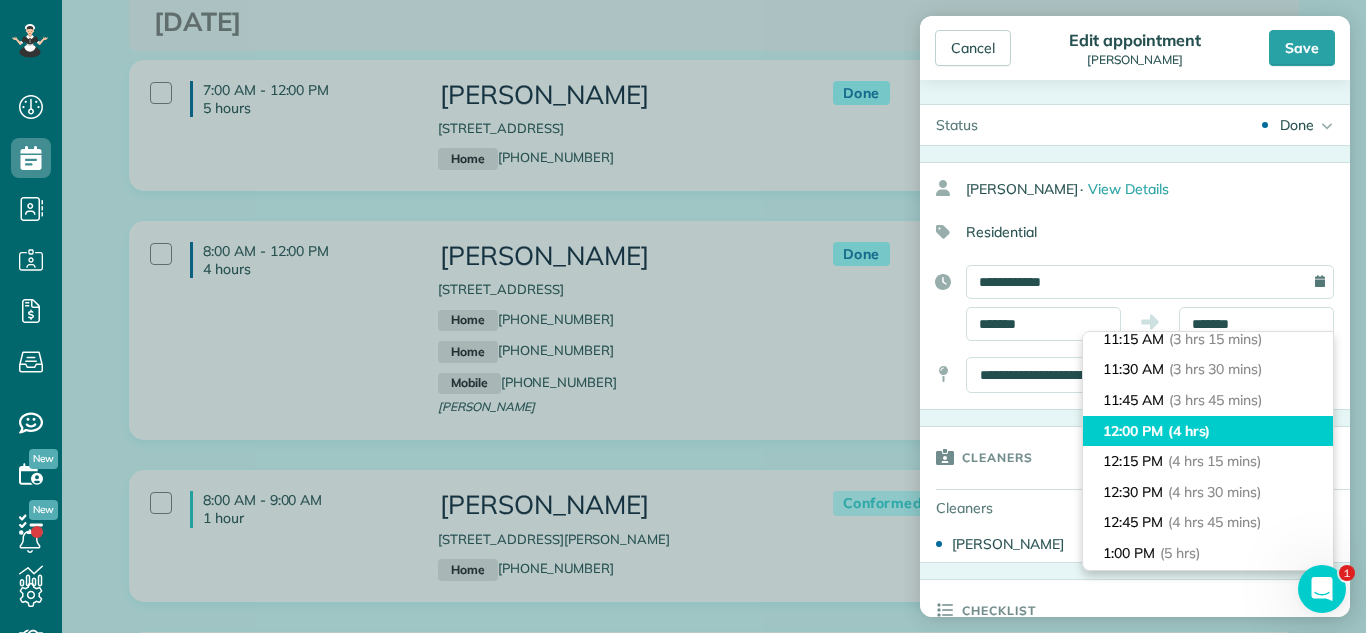 click on "(4 hrs)" at bounding box center [1189, 431] 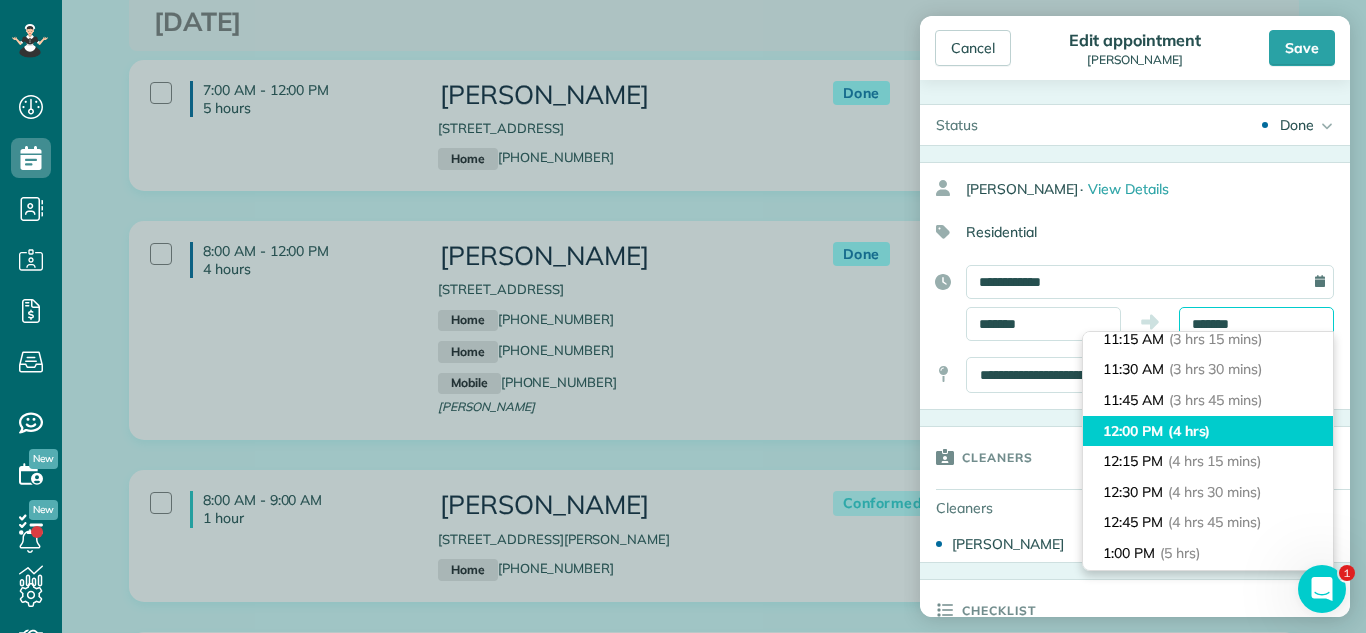 type on "********" 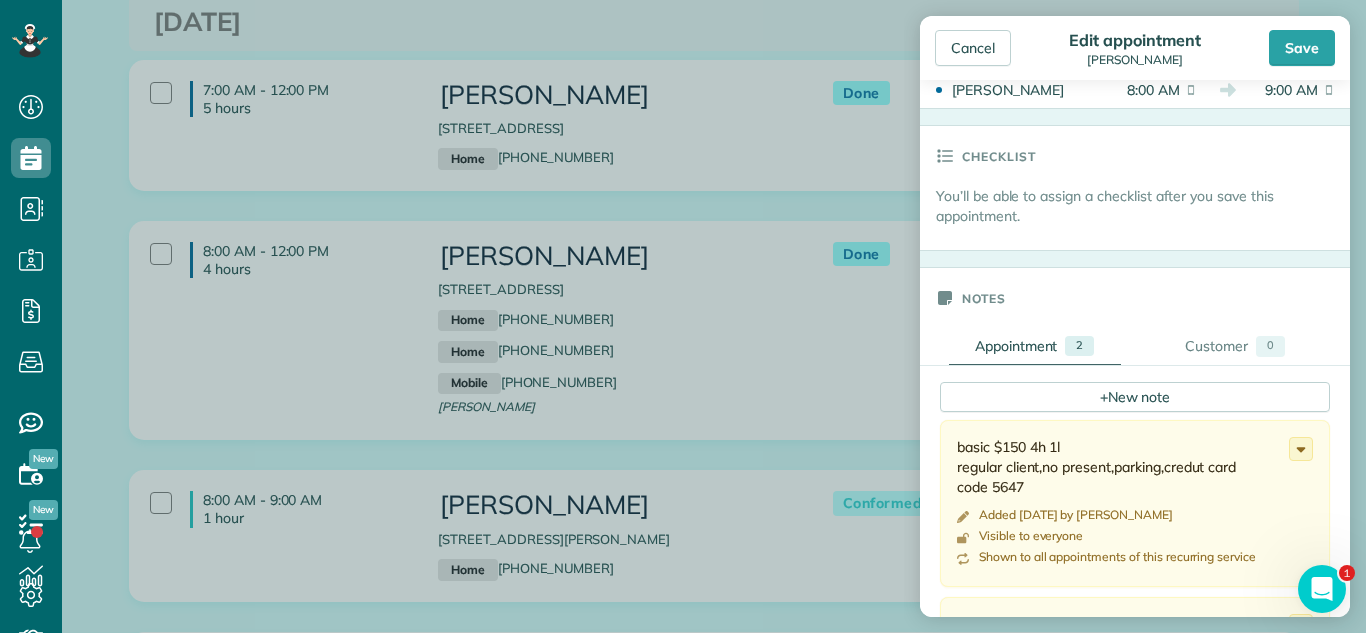 scroll, scrollTop: 455, scrollLeft: 0, axis: vertical 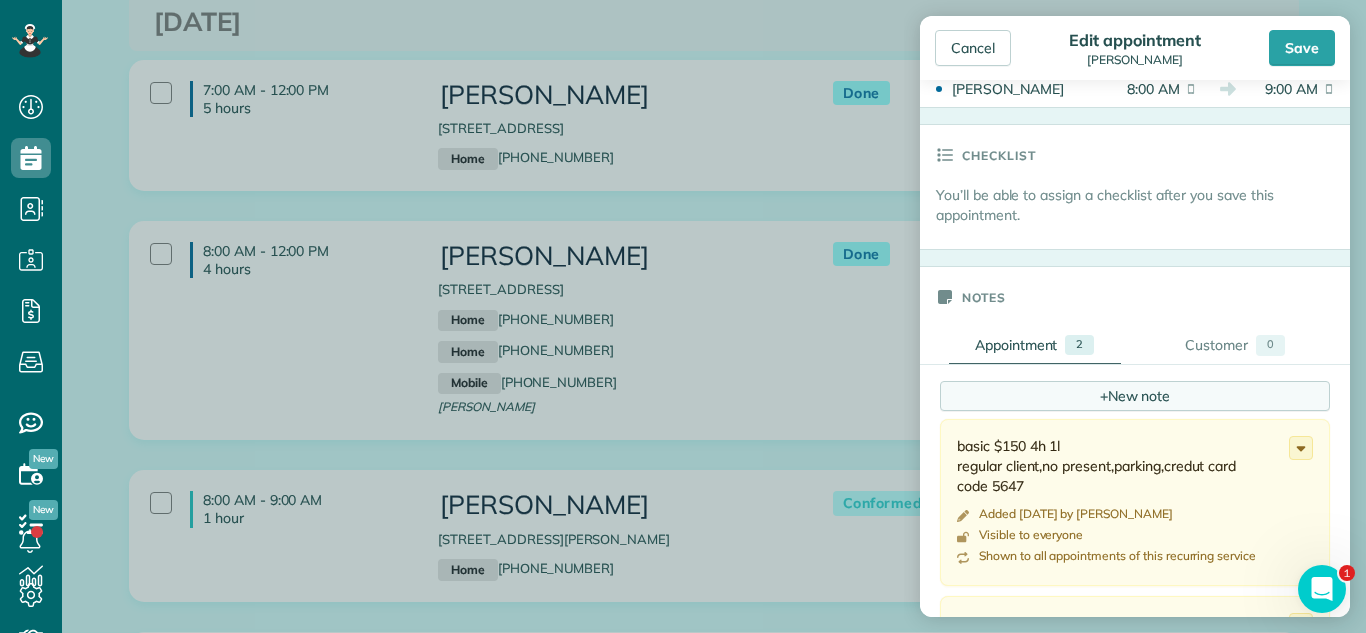 click on "+
New note" at bounding box center (1135, 396) 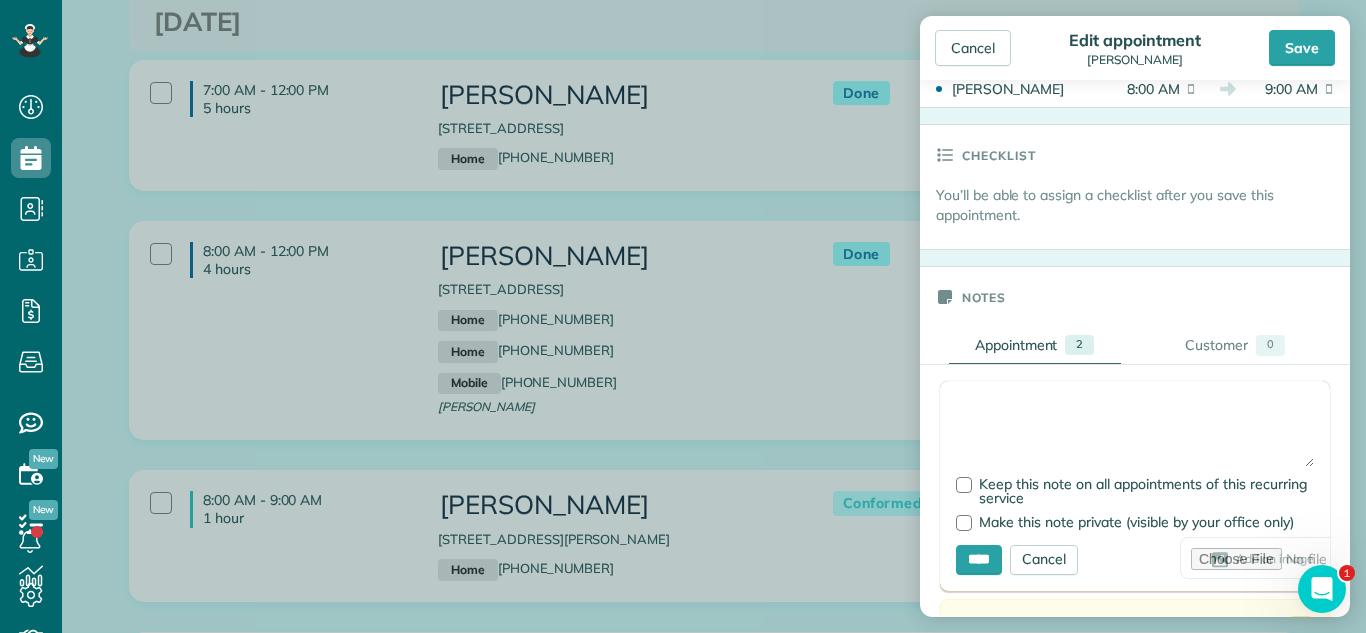 click at bounding box center [1135, 432] 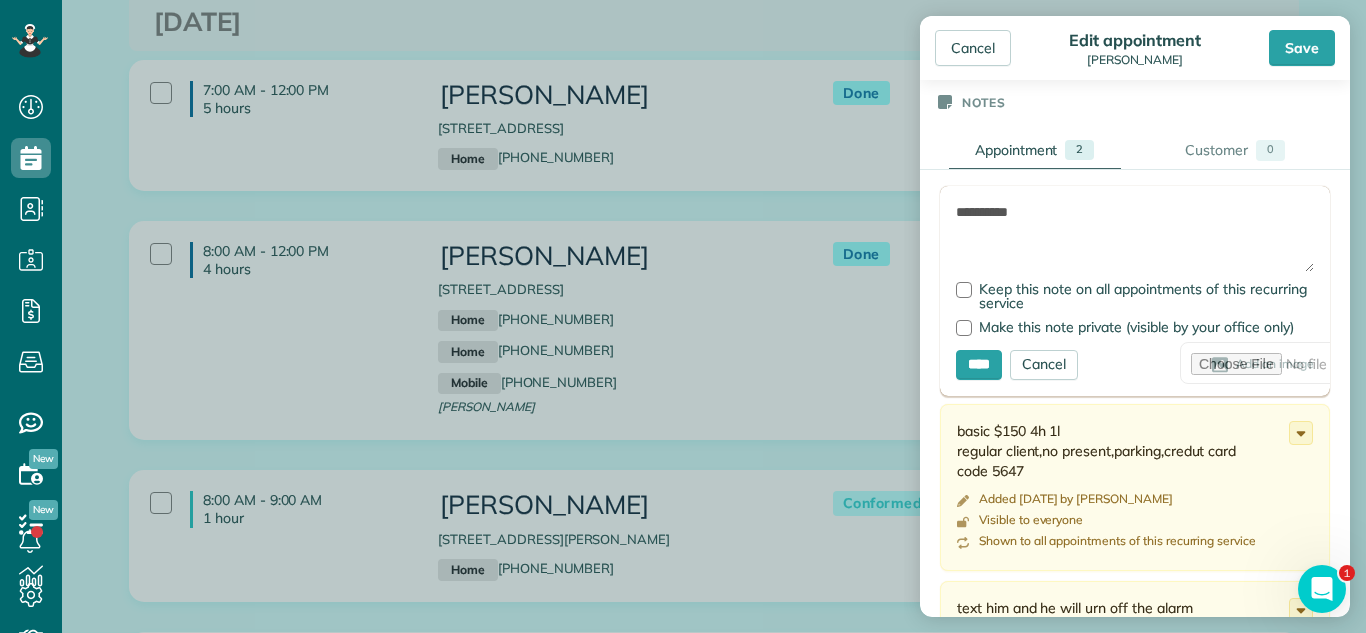 scroll, scrollTop: 653, scrollLeft: 0, axis: vertical 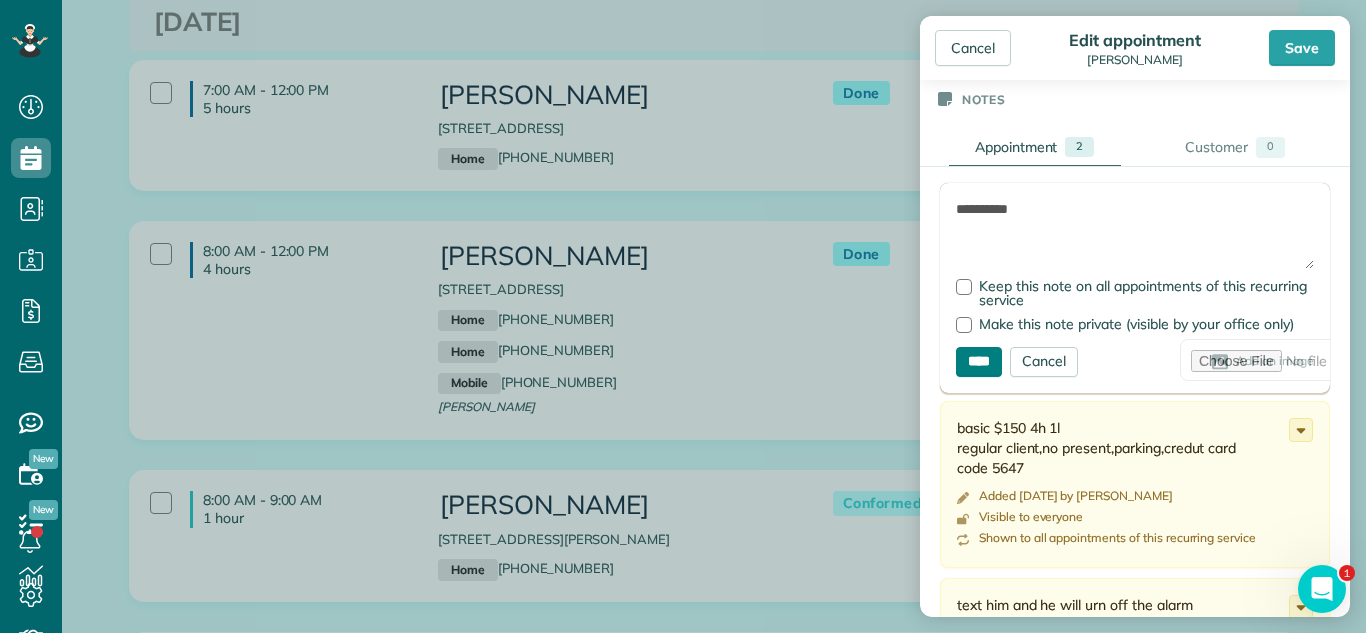 type on "**********" 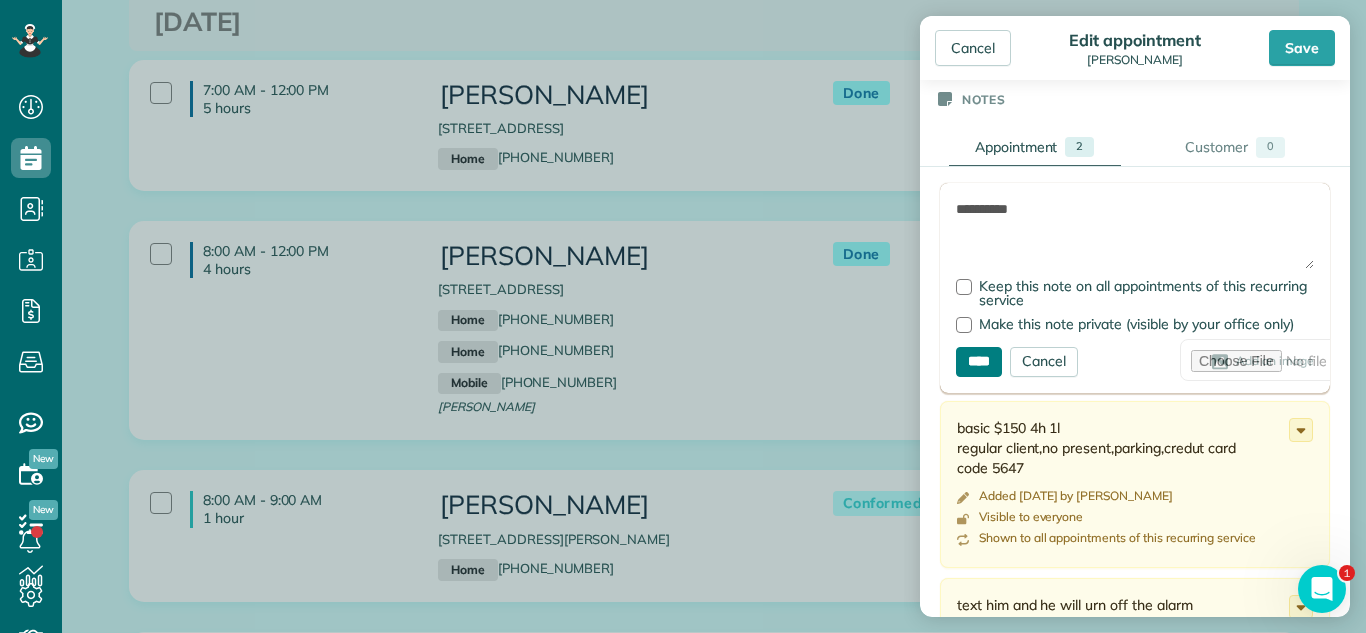 click on "****" at bounding box center (979, 362) 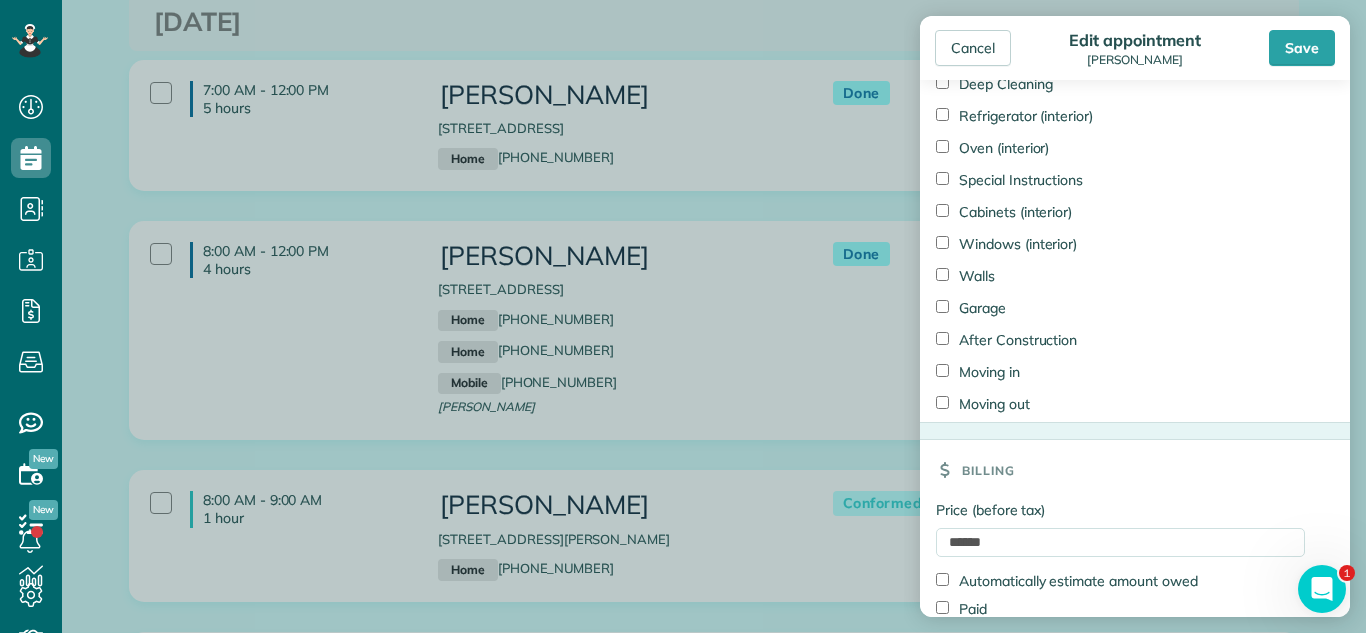 scroll, scrollTop: 1771, scrollLeft: 0, axis: vertical 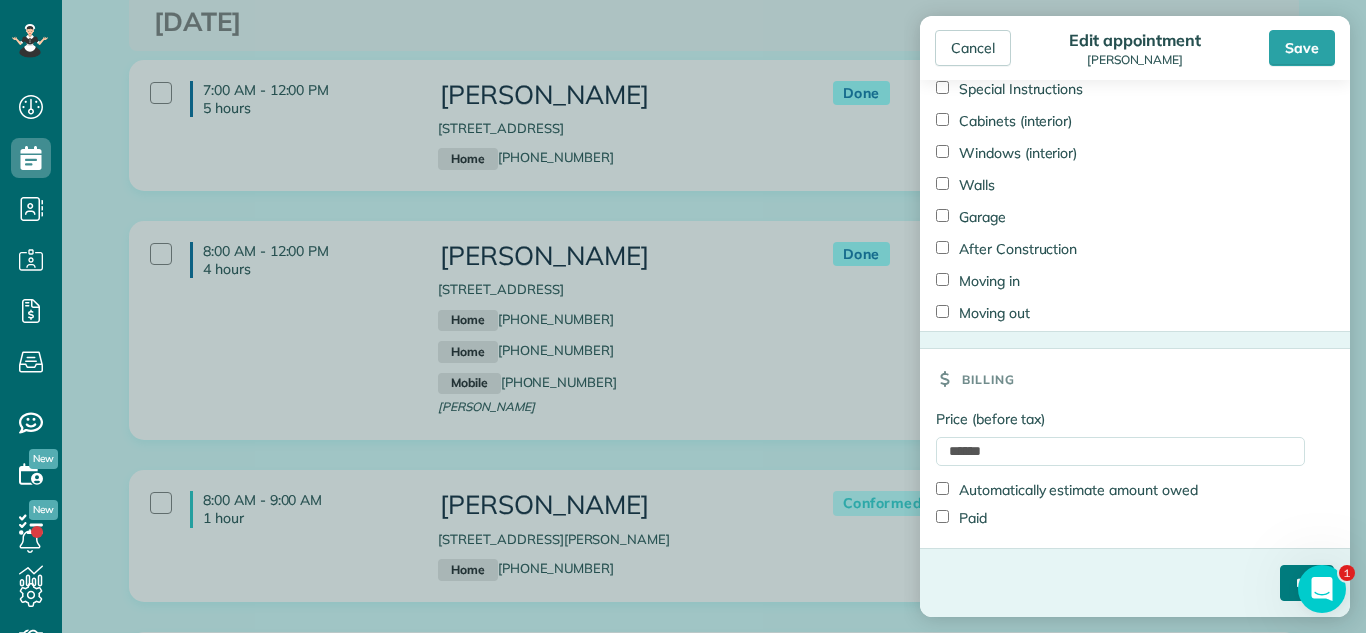 click on "****" at bounding box center (1307, 583) 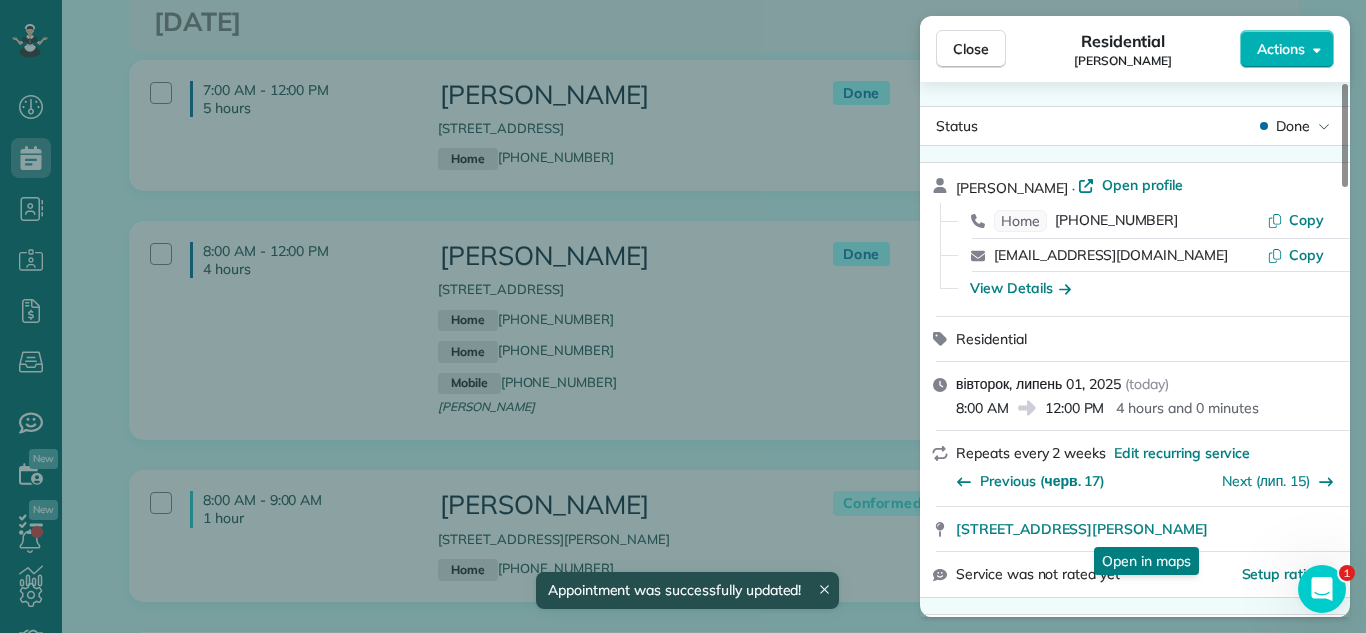 click on "Close Residential [PERSON_NAME] Actions Status Done [PERSON_NAME] · Open profile Home [PHONE_NUMBER] Copy [EMAIL_ADDRESS][DOMAIN_NAME] Copy View Details Residential вівторок, липень 01, 2025 ( [DATE] ) 8:00 AM 12:00 PM 4 hours and 0 minutes Repeats every 2 weeks Edit recurring service Previous (черв. 17) Next (лип. 15) [STREET_ADDRESS][PERSON_NAME] Open in maps Open in maps Service was not rated yet Setup ratings Cleaners Time in and out Assign Invite Cleaners [PERSON_NAME] 8:00 AM 12:00 PM Checklist Try Now Keep this appointment up to your standards. Stay on top of every detail, keep your cleaners organised, and your client happy. Assign a checklist Watch a 5 min demo Billing Billing actions Price $150.00 Overcharge $0.00 Discount $0.00 Coupon discount - Primary tax - Secondary tax - Total appointment price $150.00 Tips collected New feature! $0.00 Paid Total including tip $150.00 Get paid online in no-time! Send an invoice and reward your cleaners with tips Charge customer credit card No" at bounding box center [683, 316] 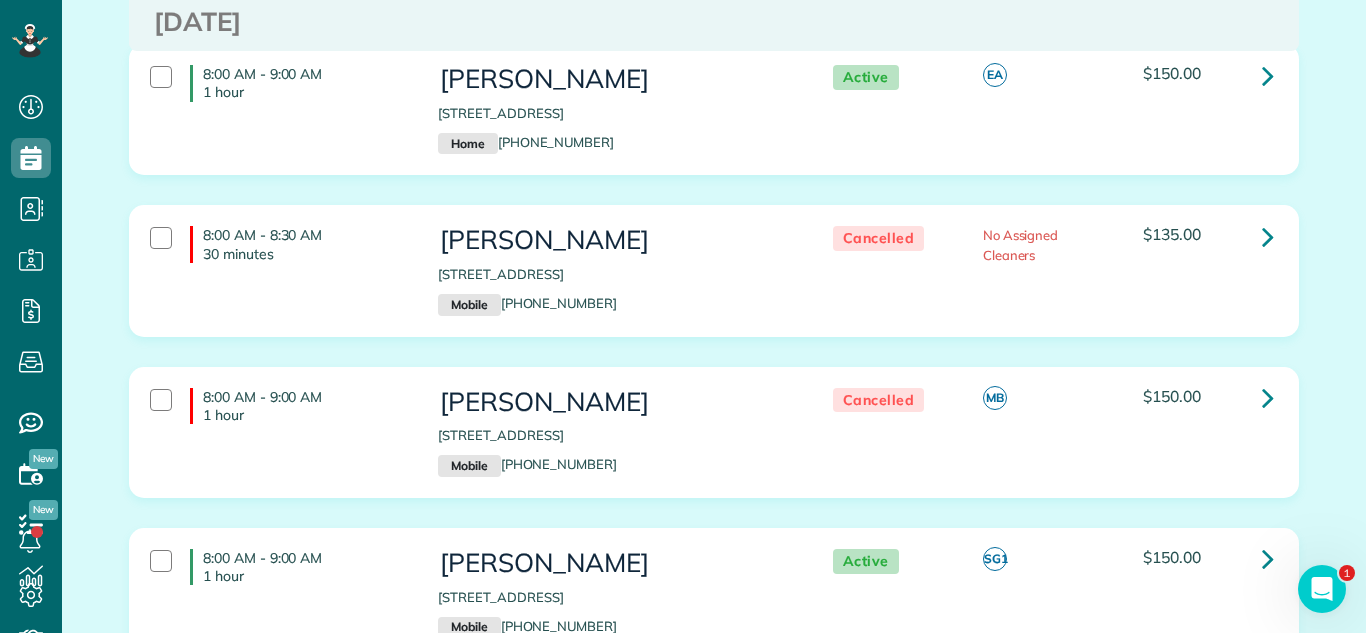 scroll, scrollTop: 3443, scrollLeft: 0, axis: vertical 